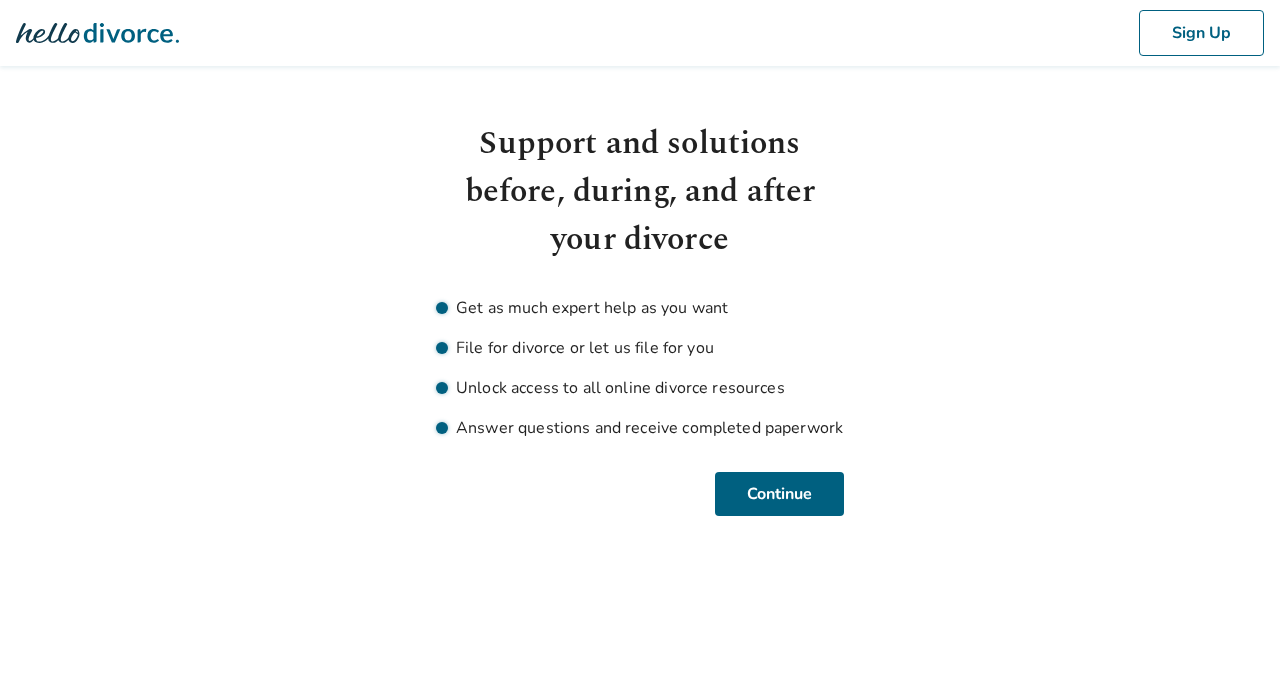 scroll, scrollTop: 0, scrollLeft: 0, axis: both 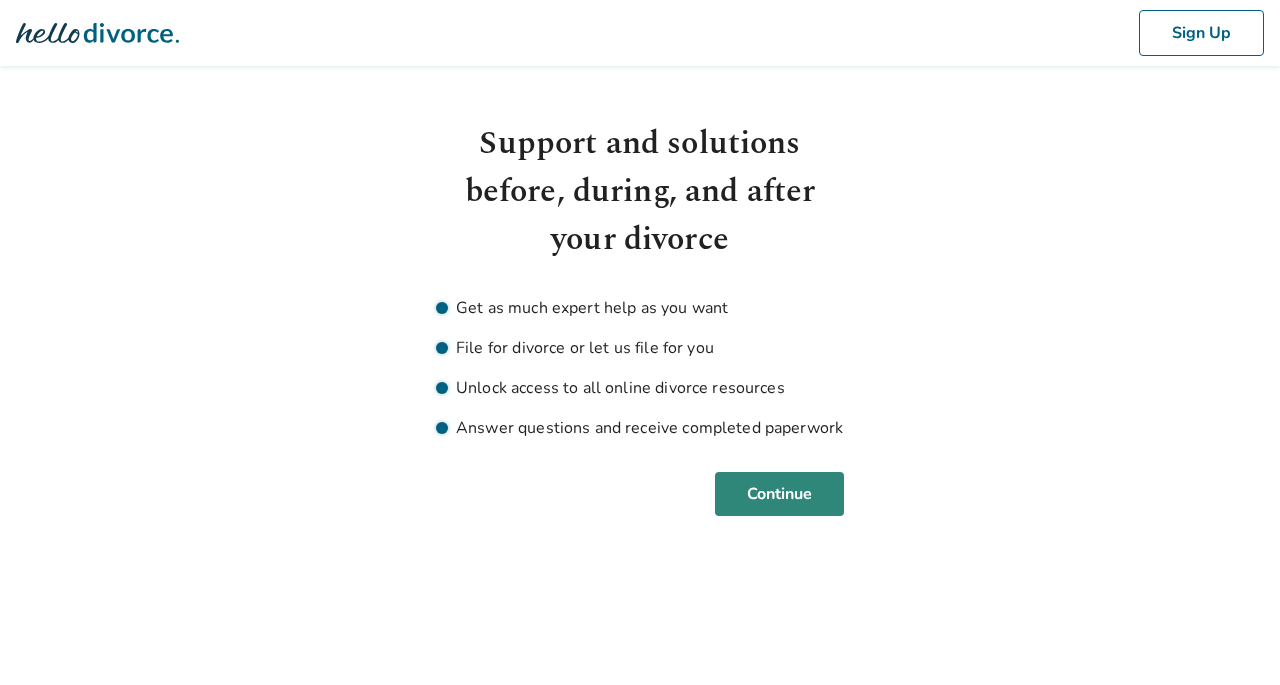 click on "Continue" at bounding box center [779, 494] 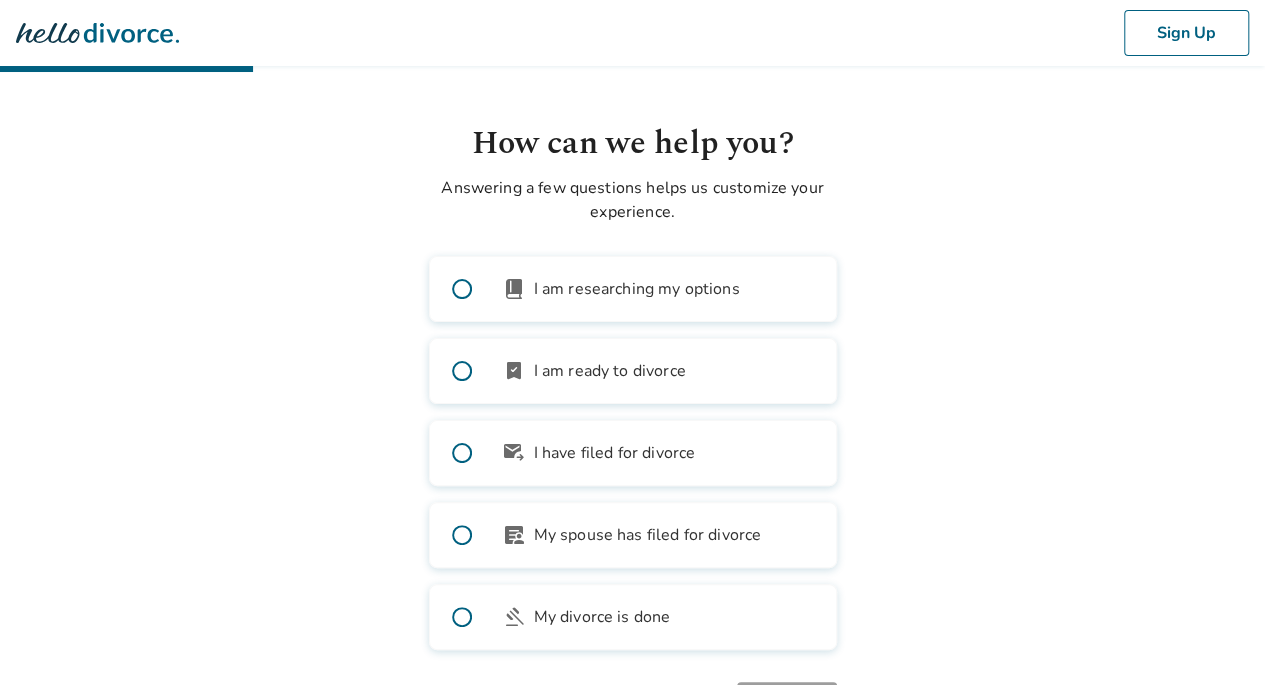 click at bounding box center [462, 371] 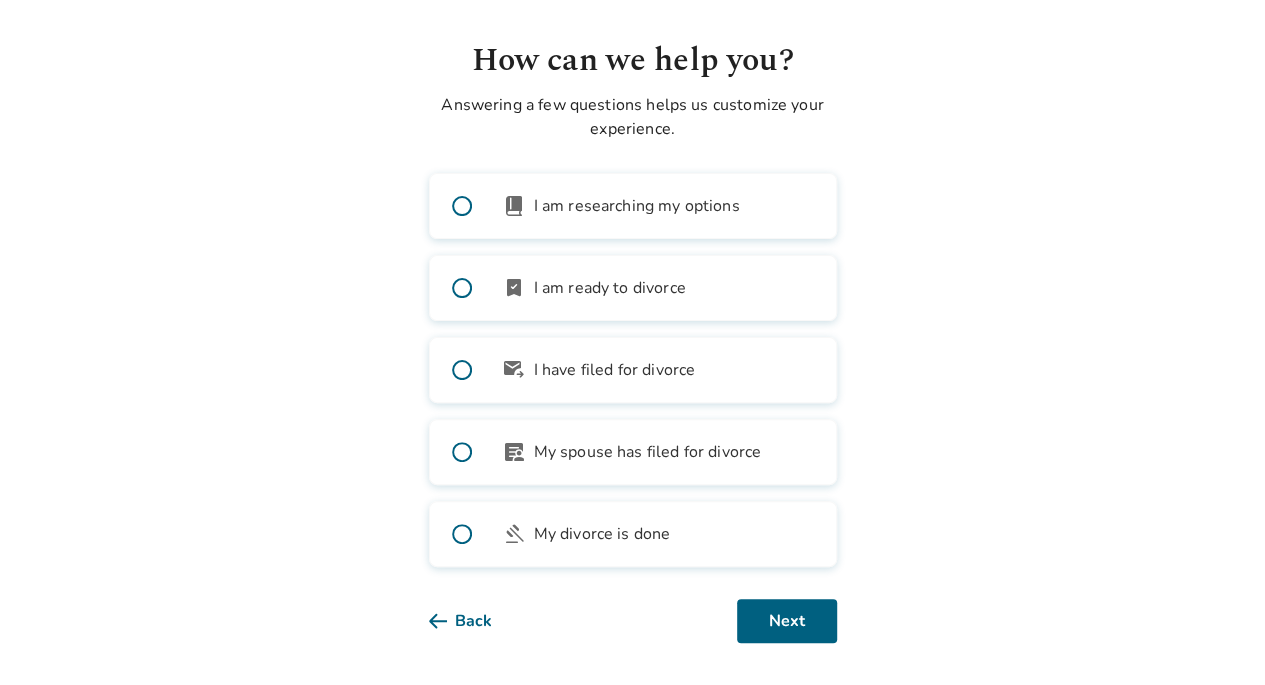scroll, scrollTop: 85, scrollLeft: 0, axis: vertical 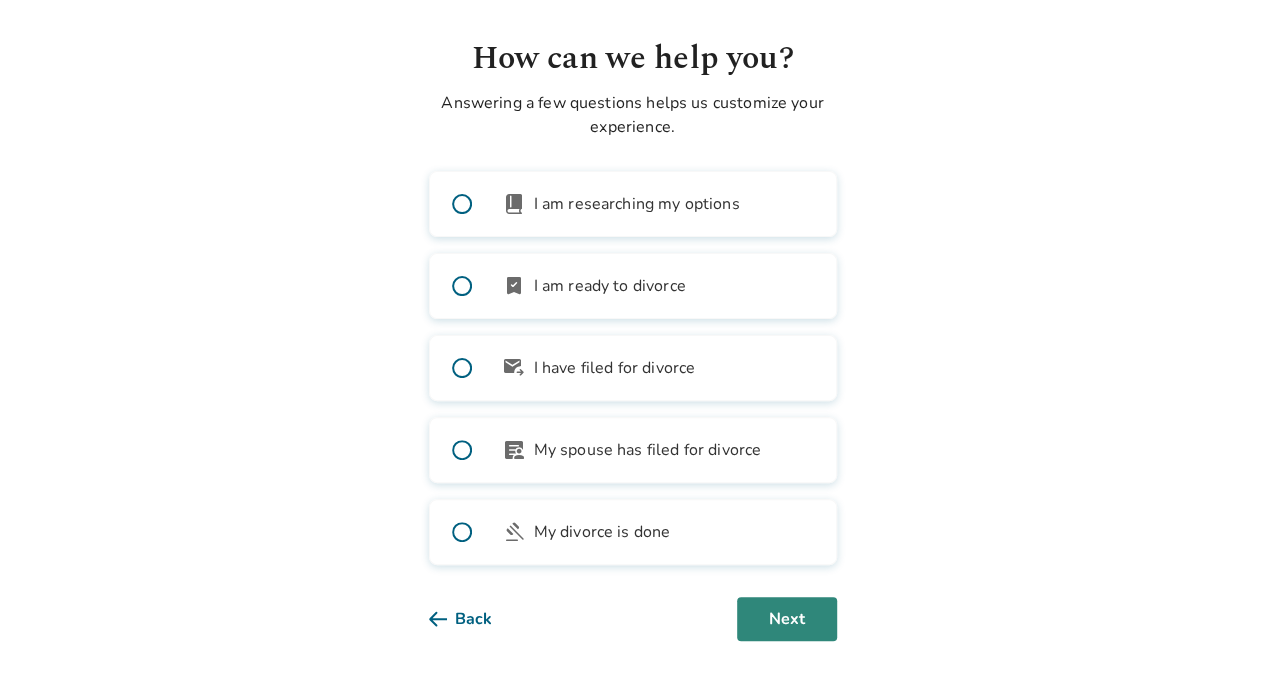 click on "Next" at bounding box center [787, 619] 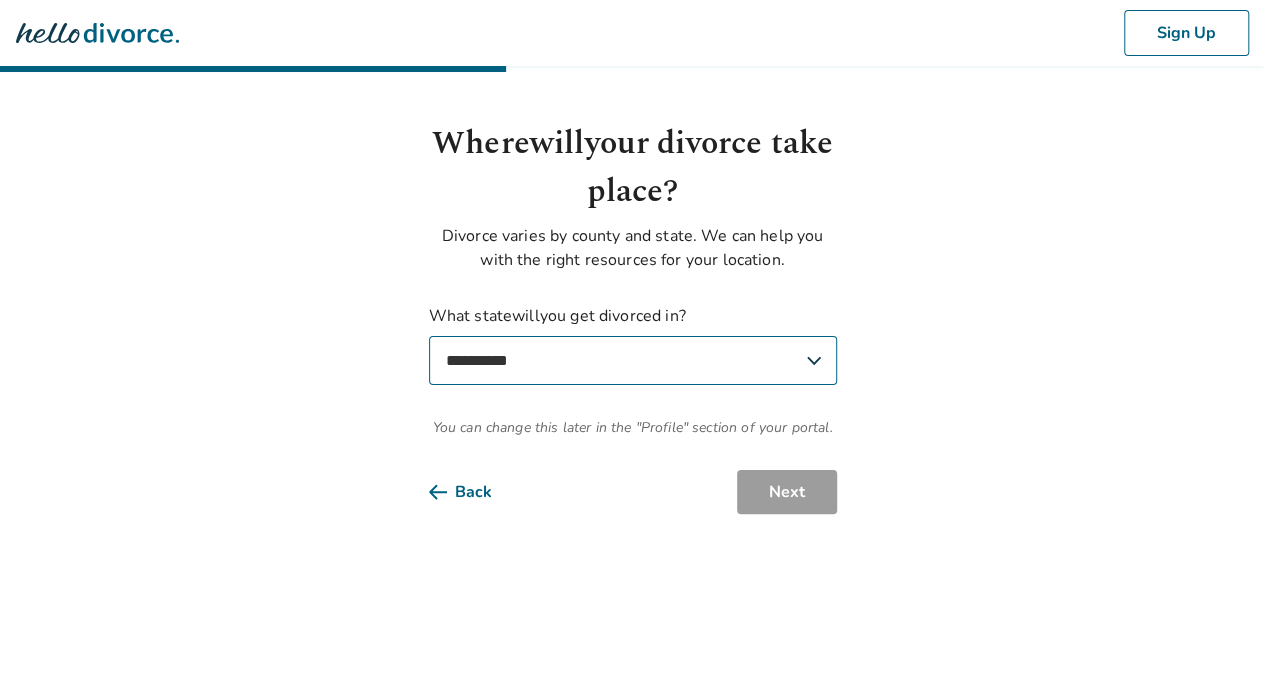 scroll, scrollTop: 0, scrollLeft: 0, axis: both 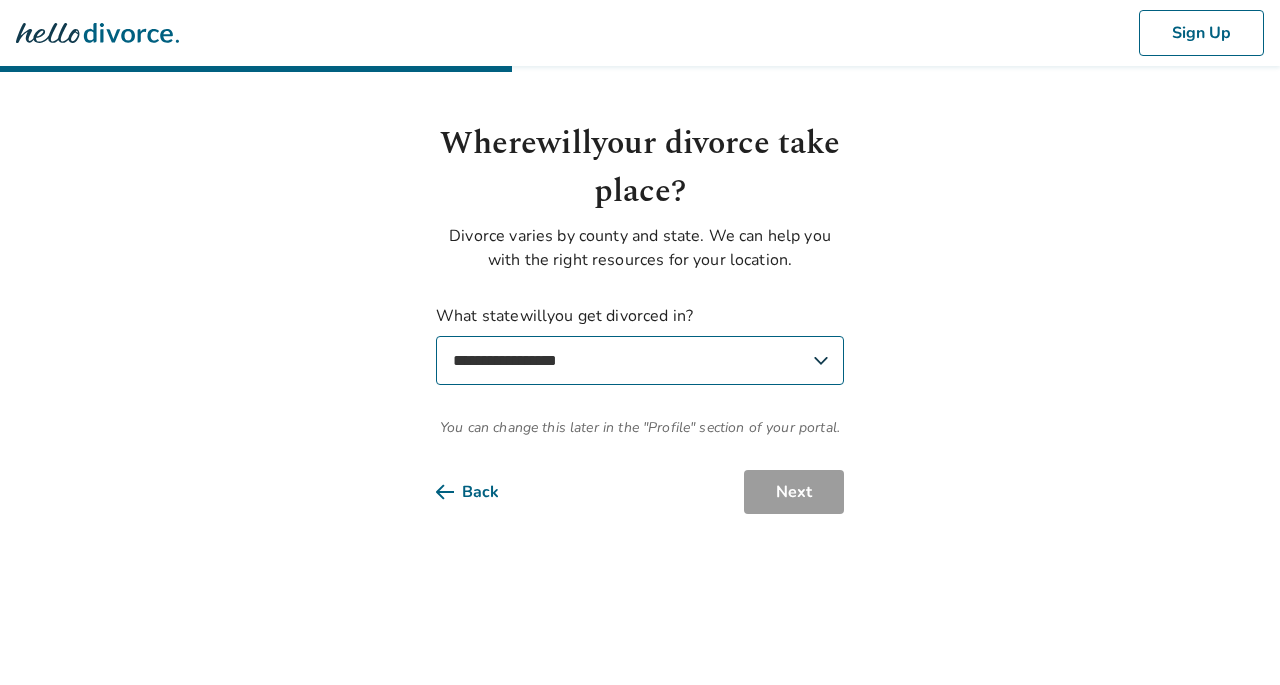 click on "**********" at bounding box center [640, 360] 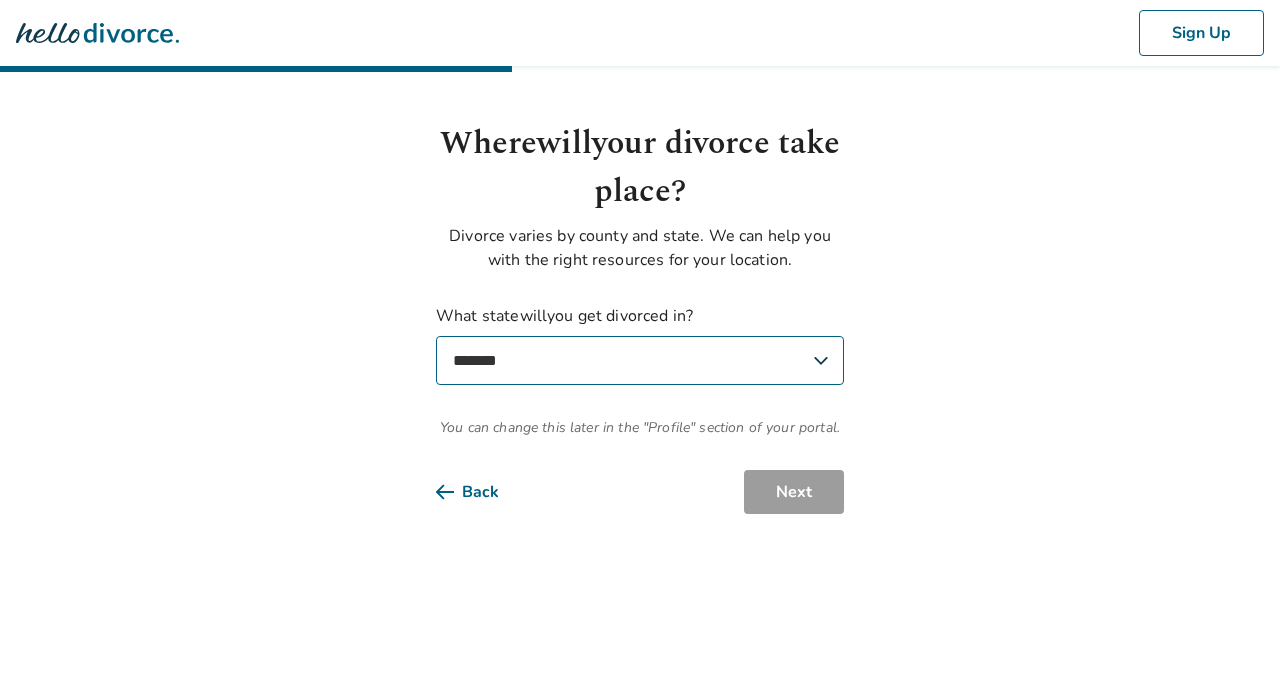 click on "**********" at bounding box center [640, 360] 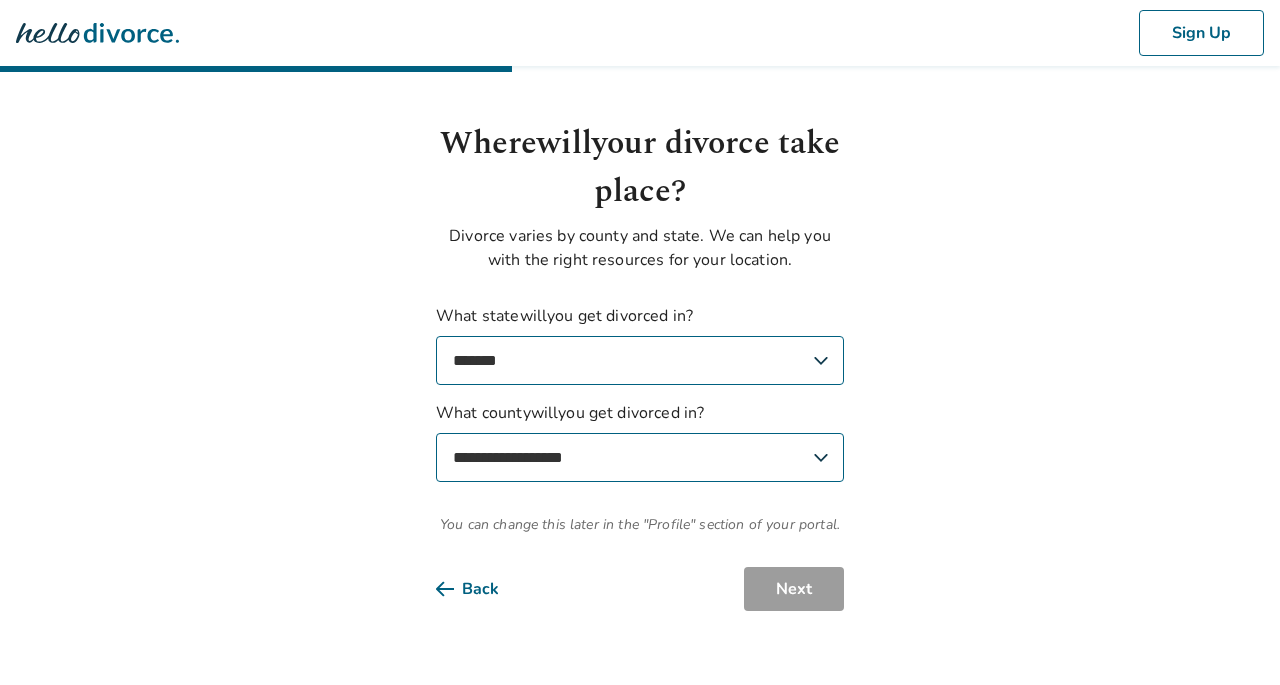click on "**********" at bounding box center [640, 457] 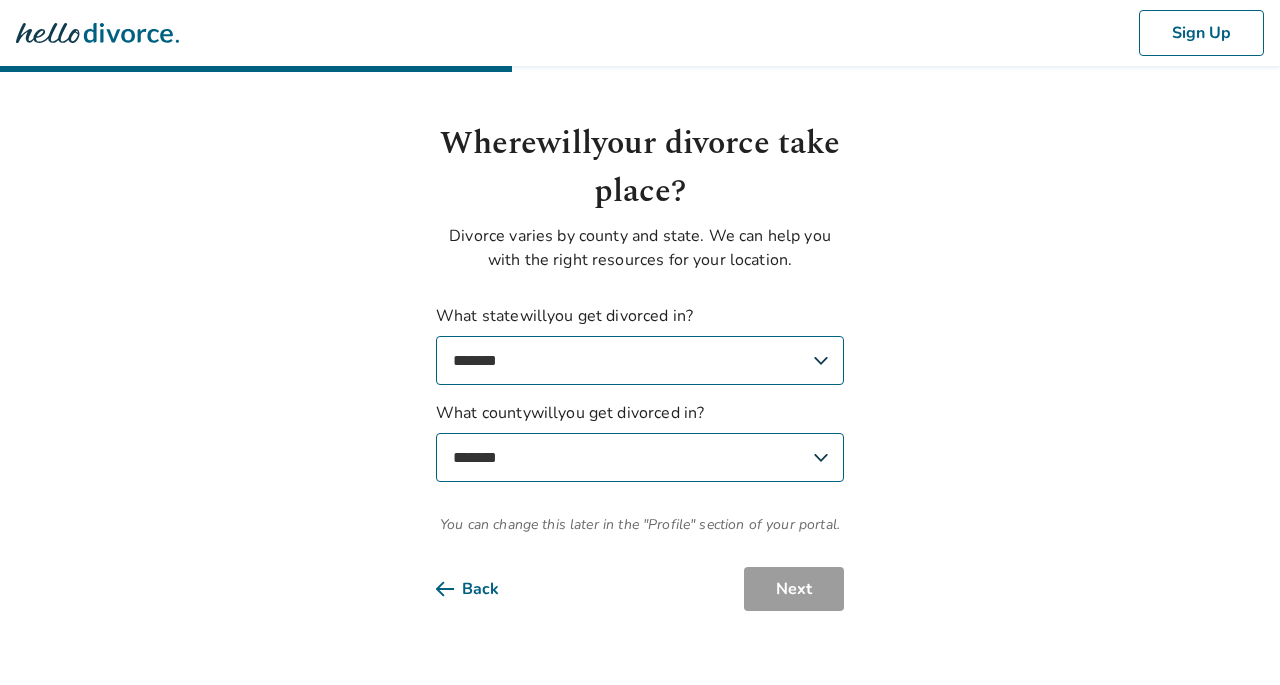 click on "**********" at bounding box center (640, 457) 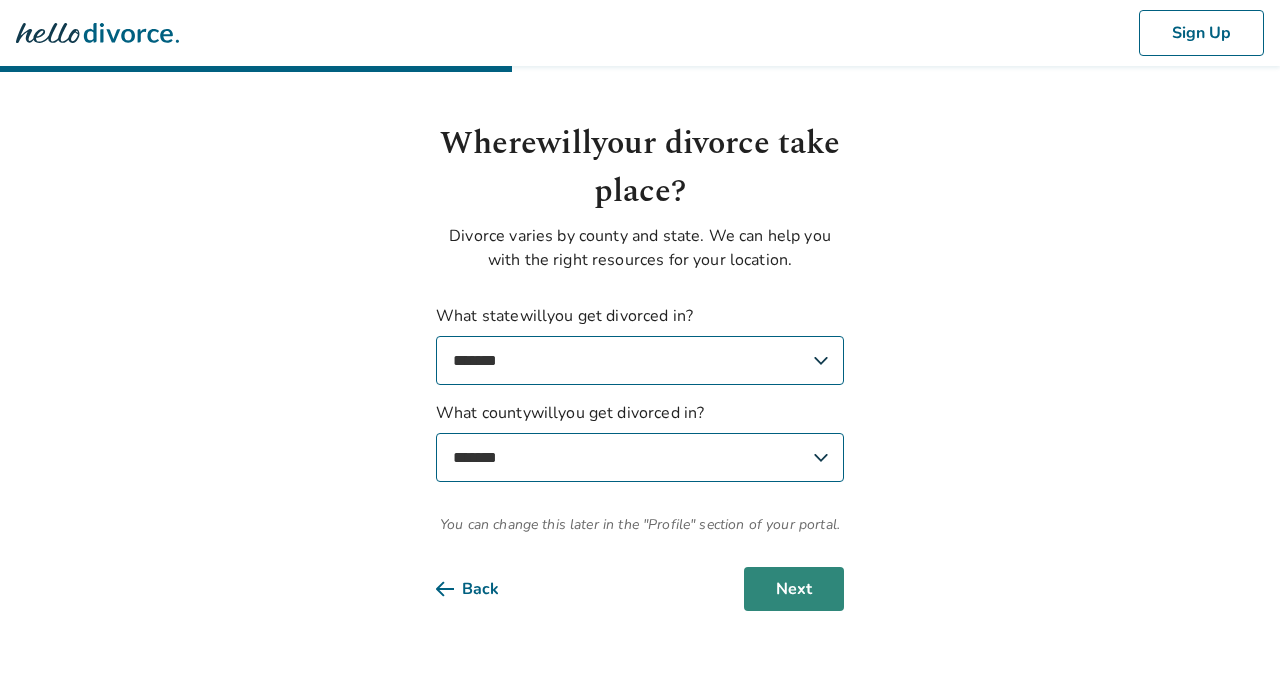 click on "Next" at bounding box center [794, 589] 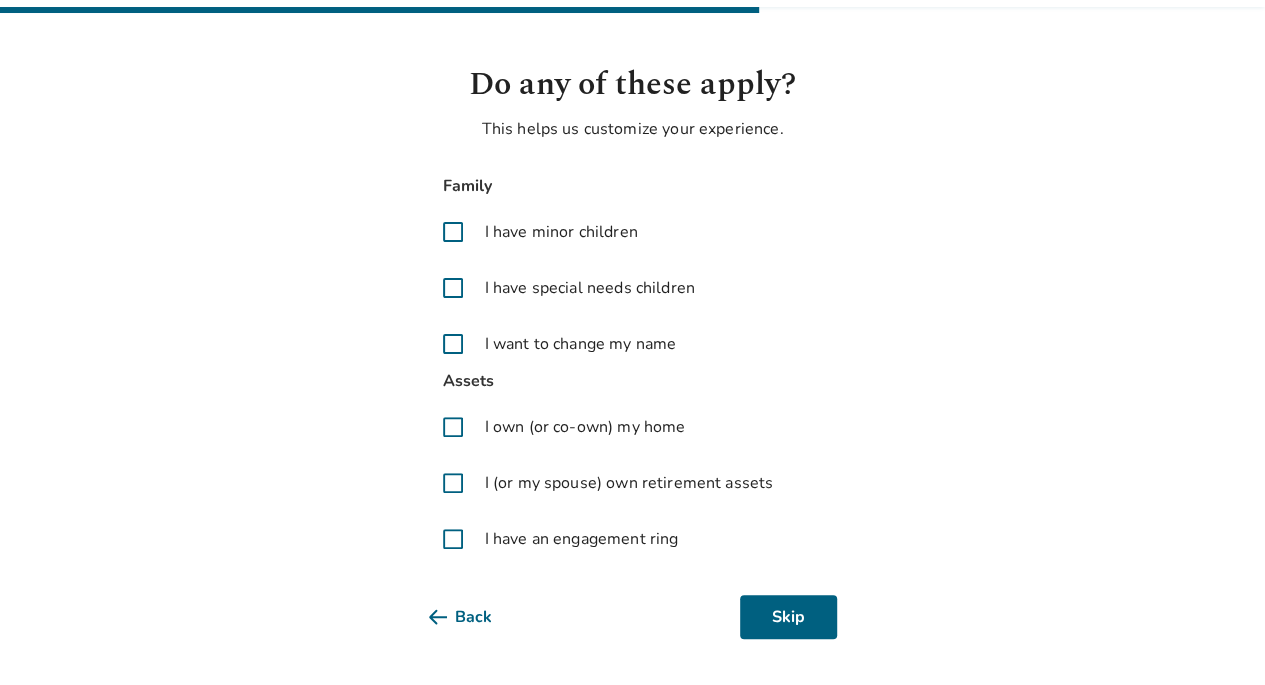 scroll, scrollTop: 60, scrollLeft: 0, axis: vertical 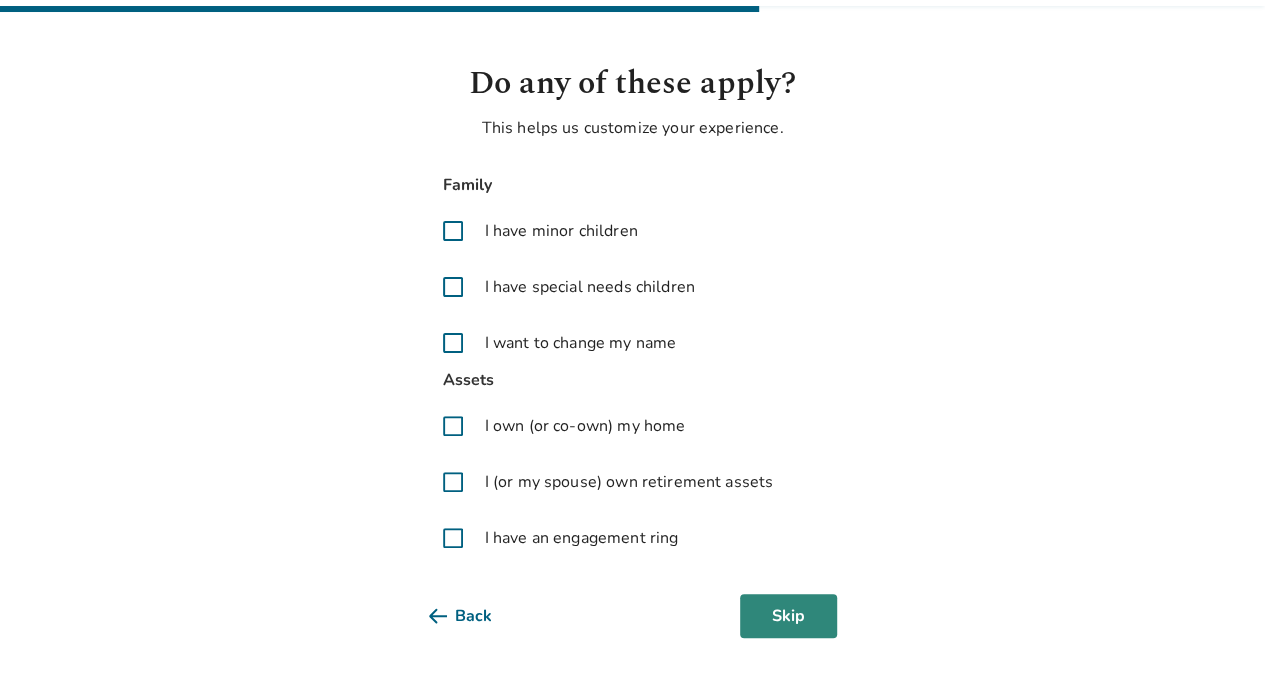 click on "Skip" at bounding box center (788, 616) 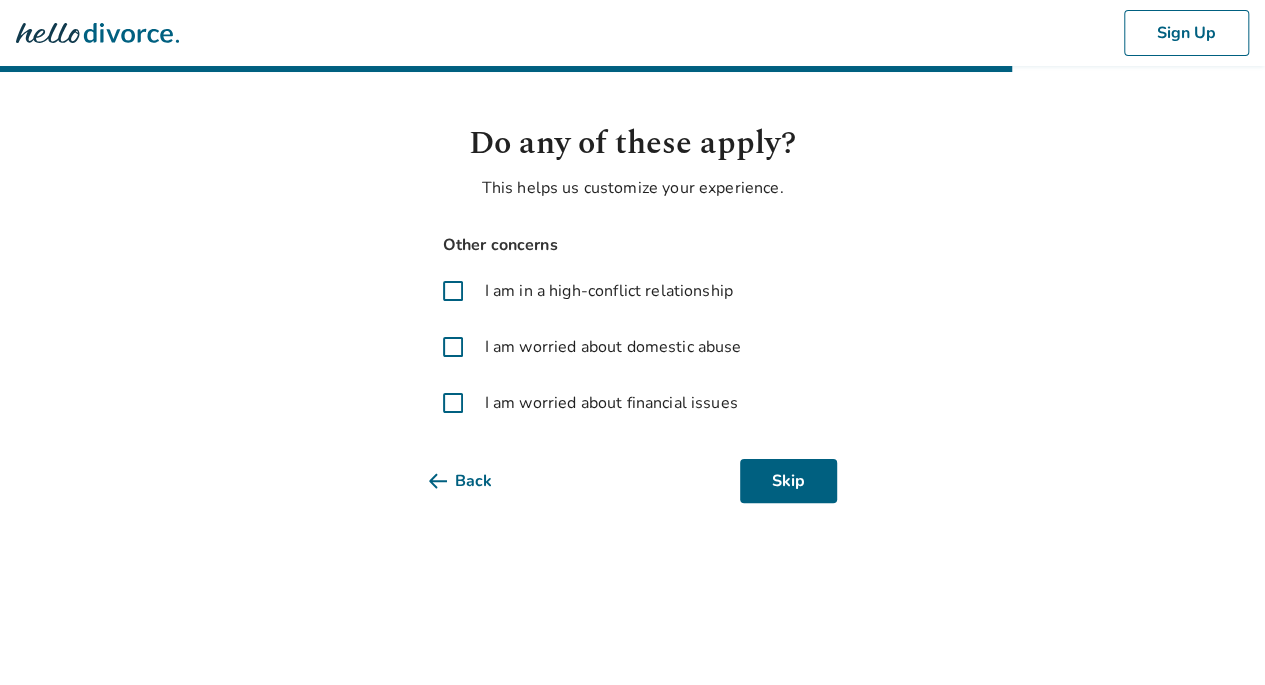 scroll, scrollTop: 0, scrollLeft: 0, axis: both 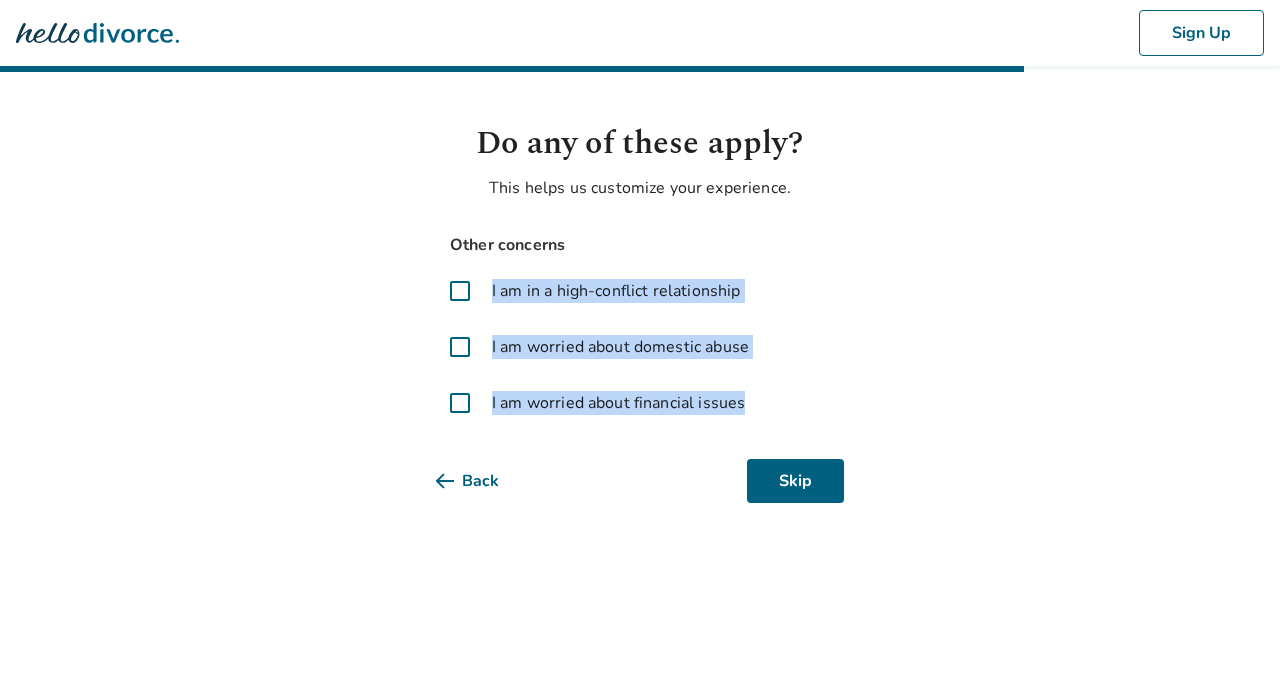 drag, startPoint x: 492, startPoint y: 280, endPoint x: 762, endPoint y: 417, distance: 302.7689 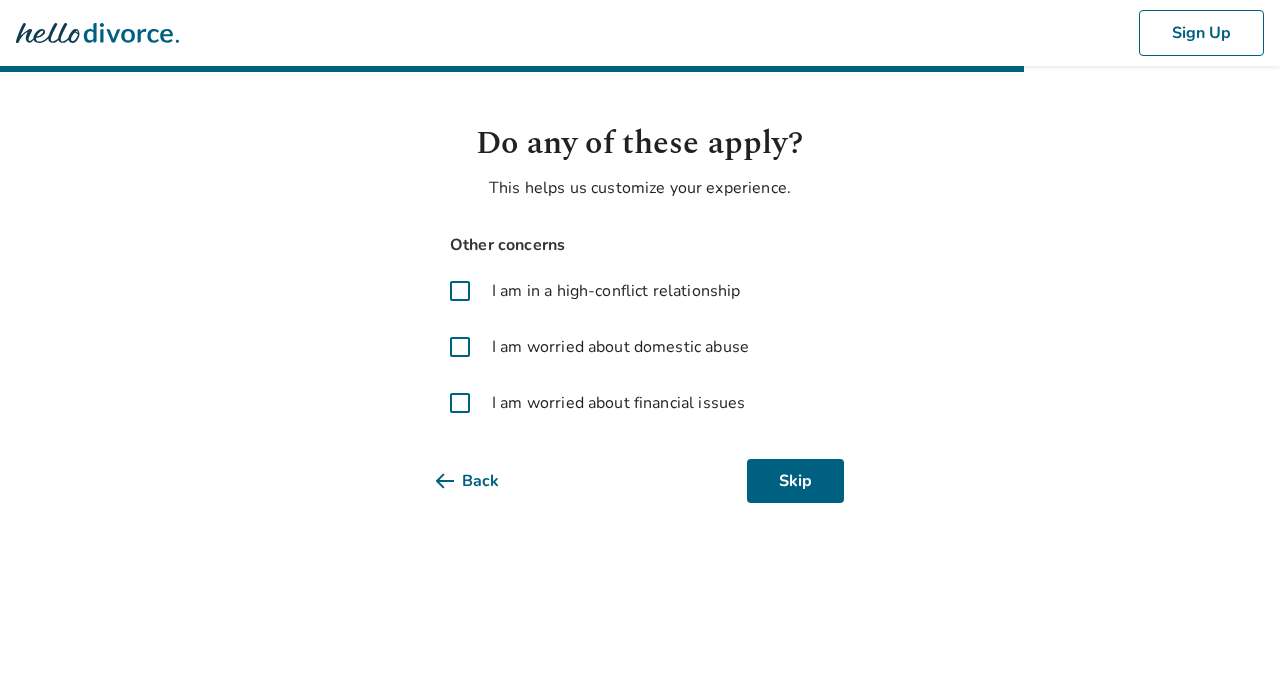click on "Sign Up Do any of these apply? This helps us customize your experience. Other concerns I am in a high-conflict relationship I am worried about domestic abuse I am worried about financial issues Back Skip" at bounding box center (640, 275) 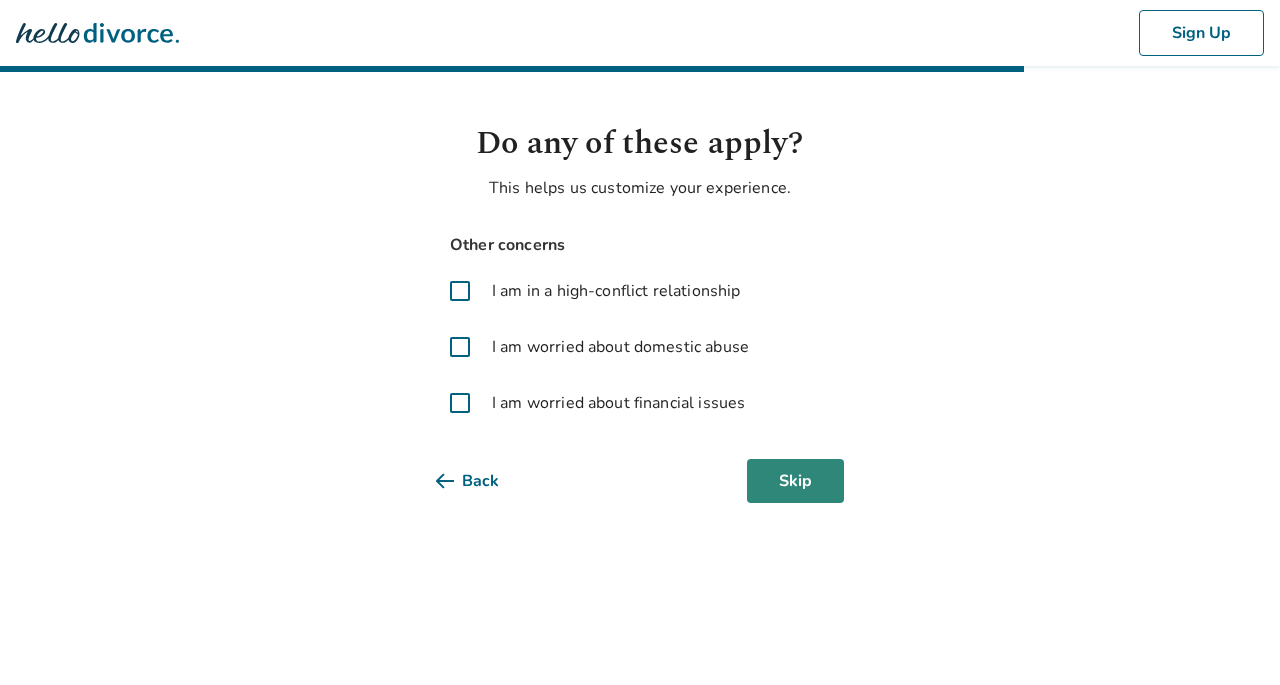 click on "Skip" at bounding box center [795, 481] 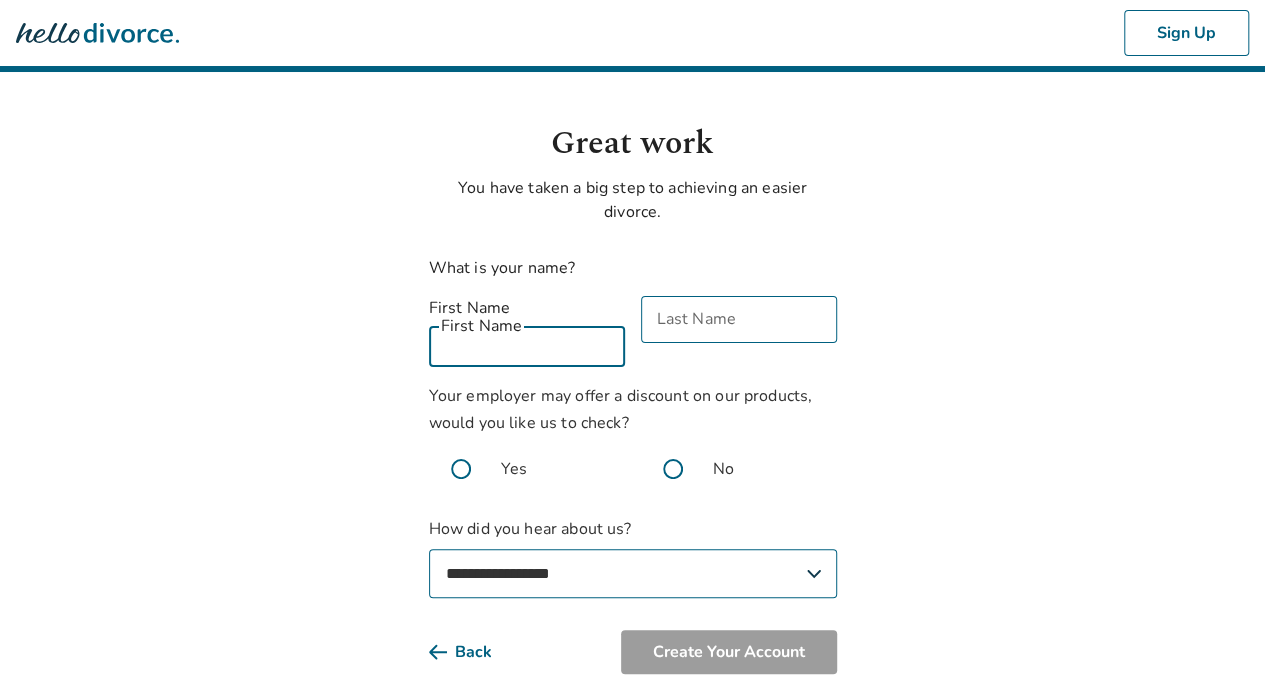 click on "First Name" at bounding box center [527, 343] 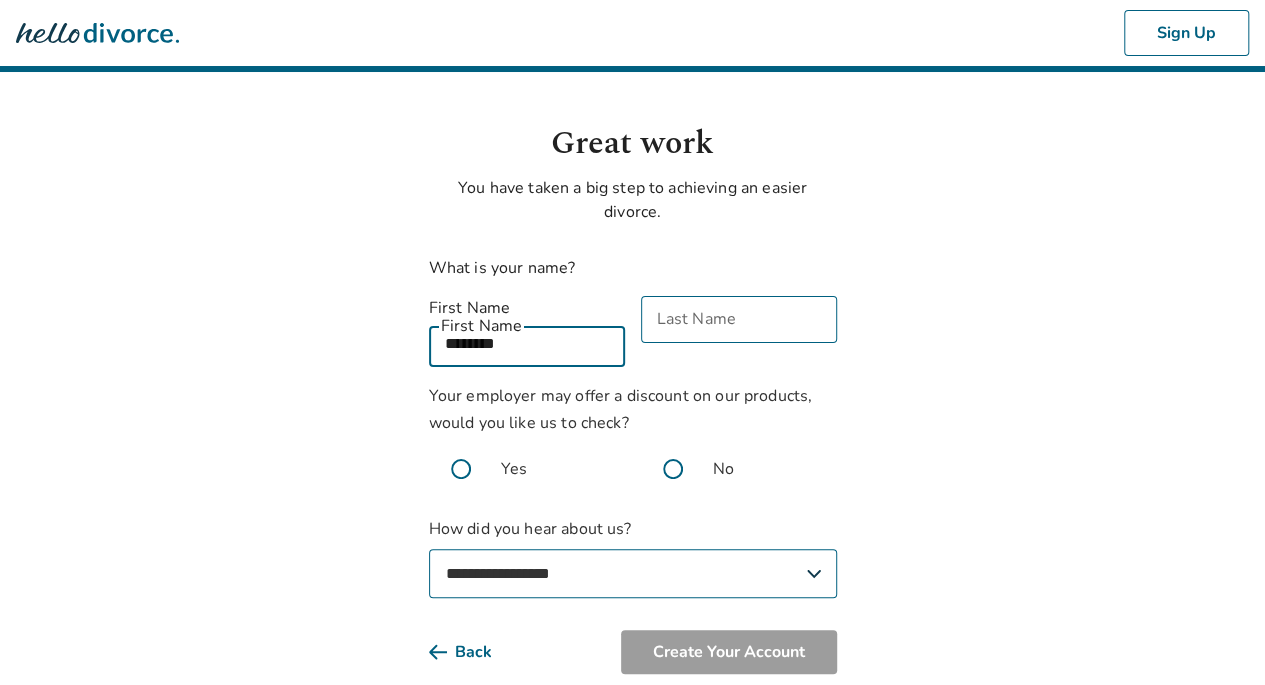 type on "*******" 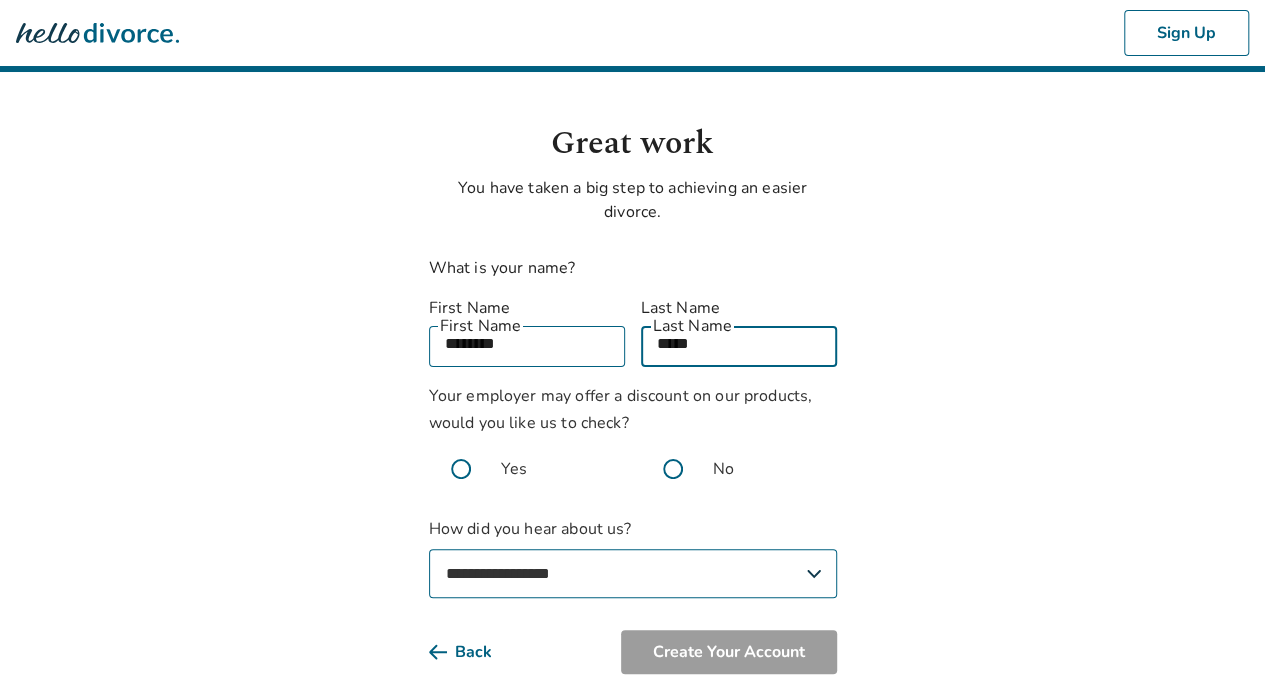 type on "*****" 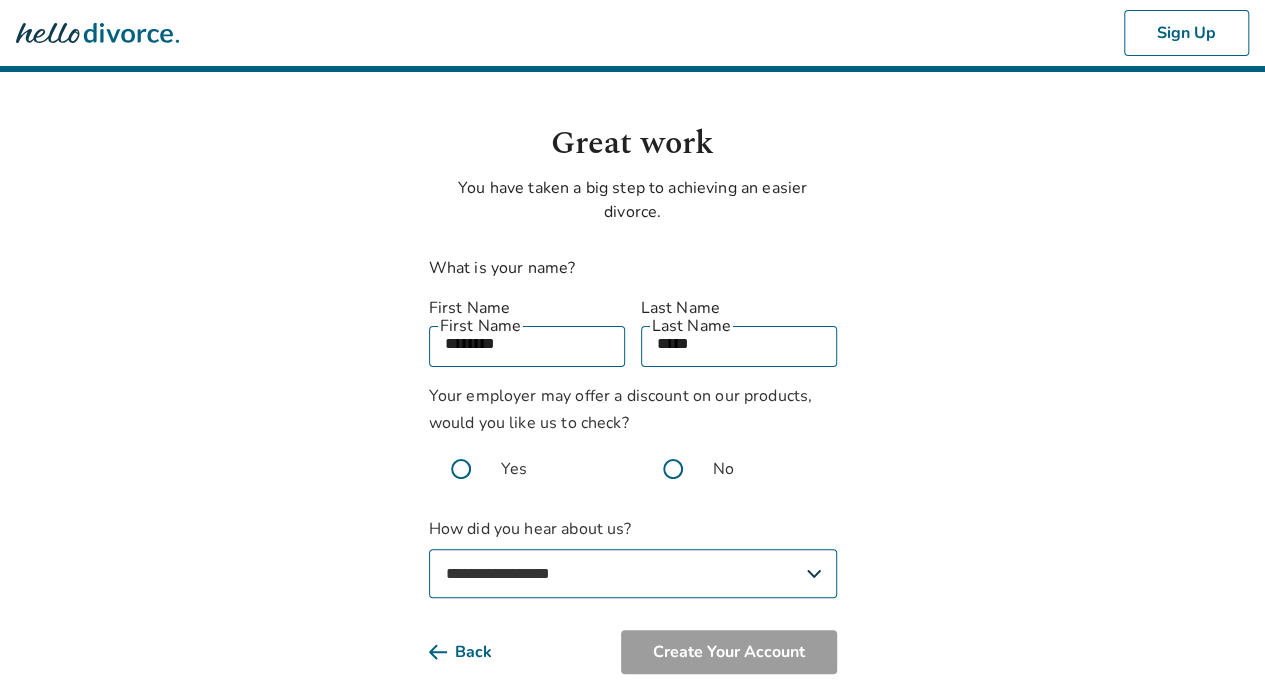 click on "Yes" at bounding box center [527, 469] 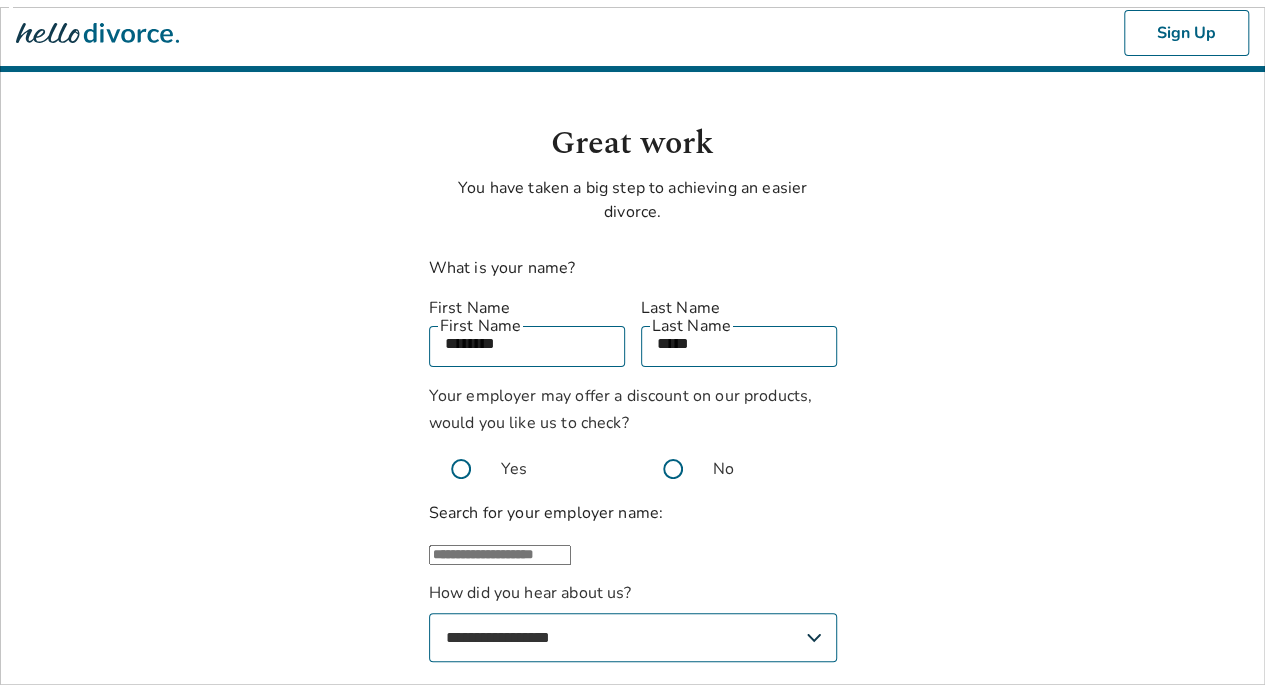click at bounding box center (673, 469) 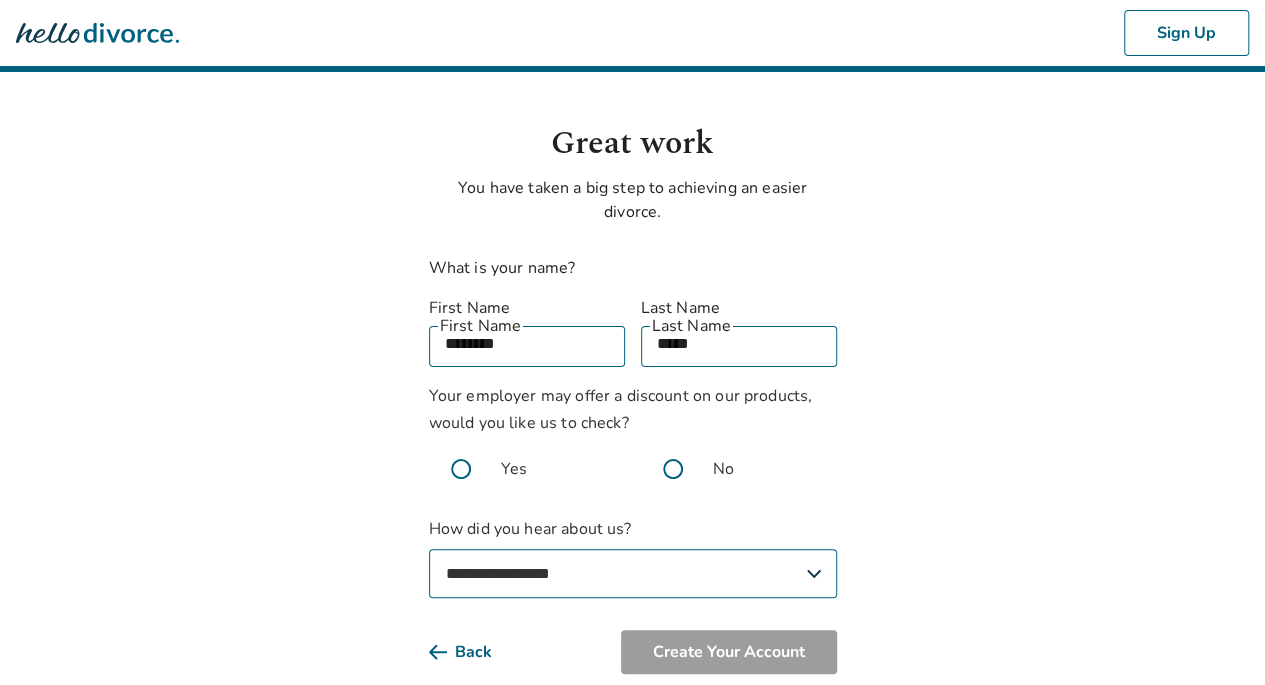 click on "**********" at bounding box center [633, 573] 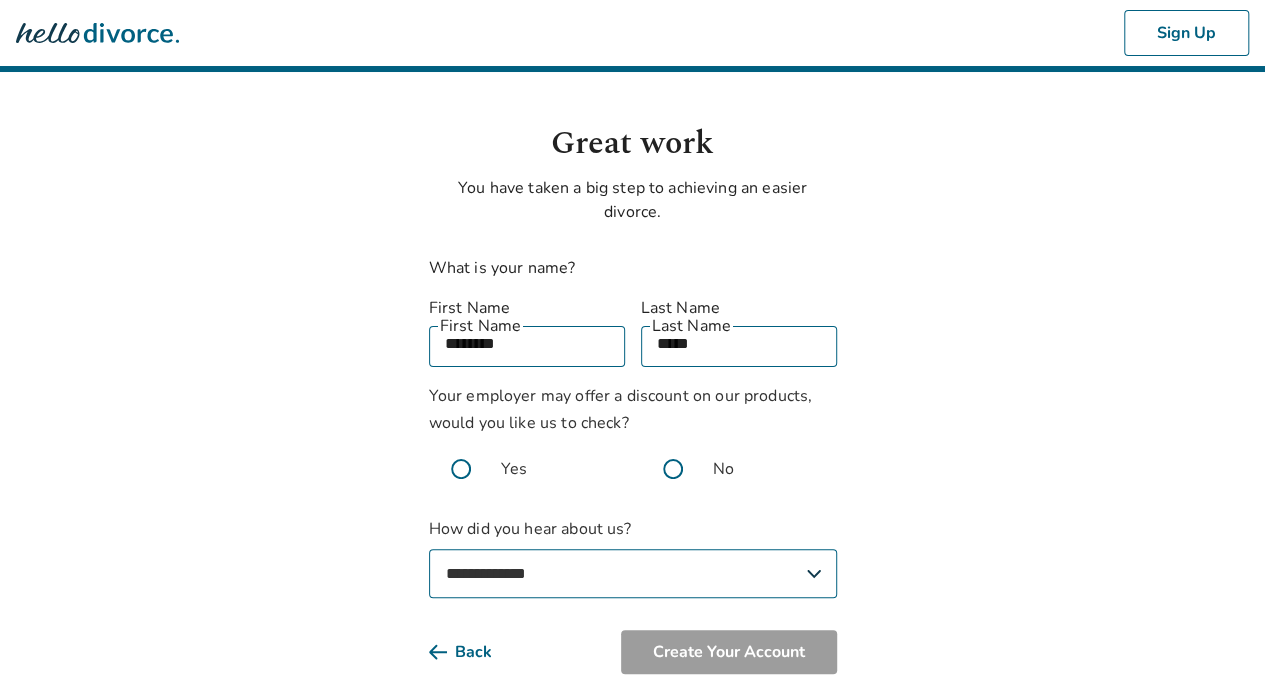 click on "**********" at bounding box center (633, 573) 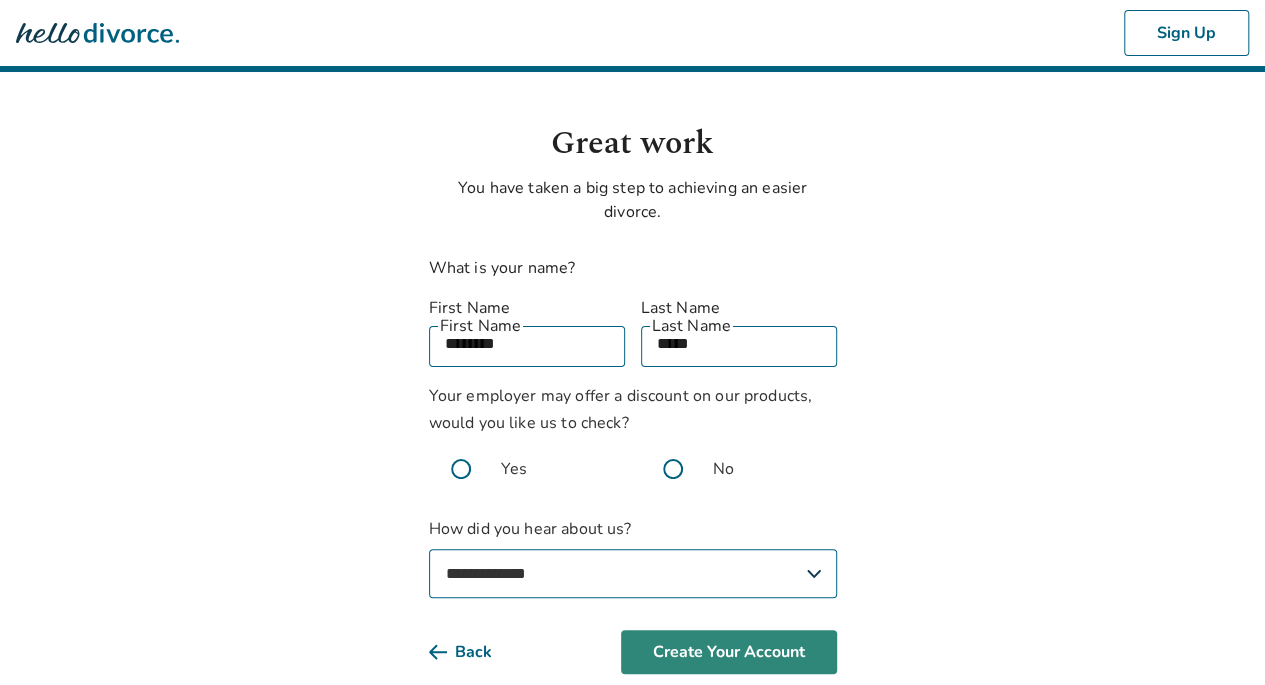 click on "Create Your Account" at bounding box center [729, 652] 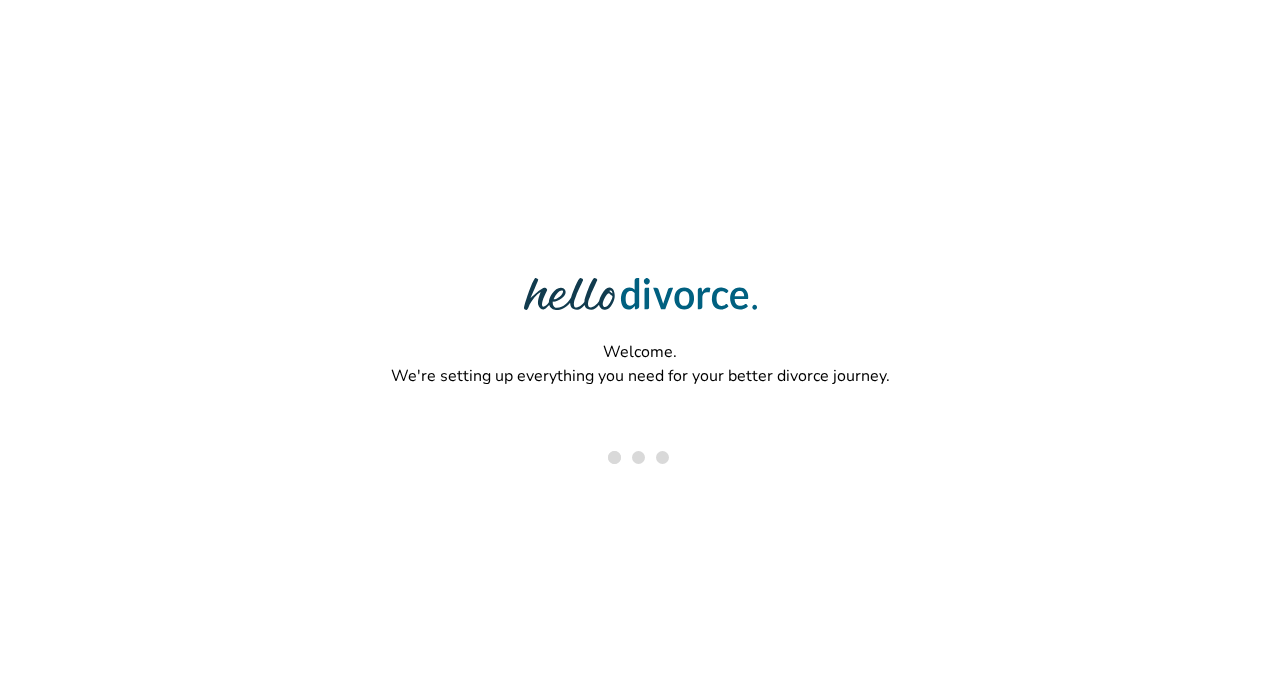scroll, scrollTop: 0, scrollLeft: 0, axis: both 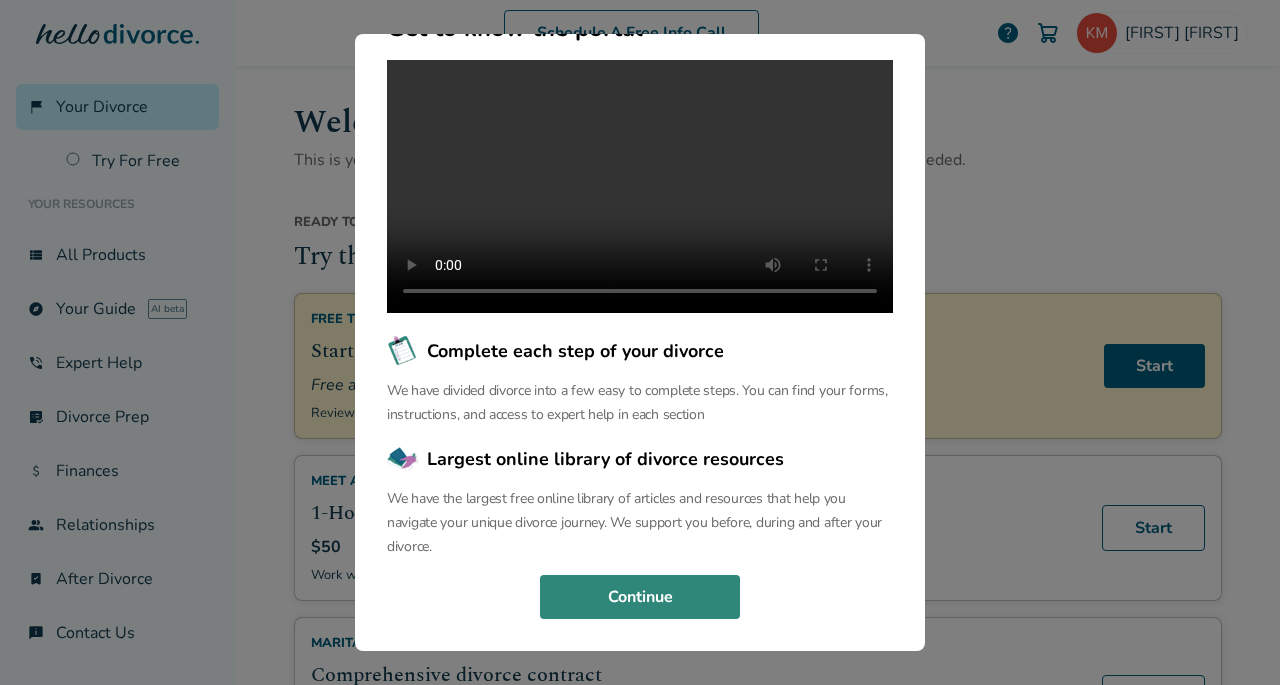 click on "Continue" at bounding box center (640, 597) 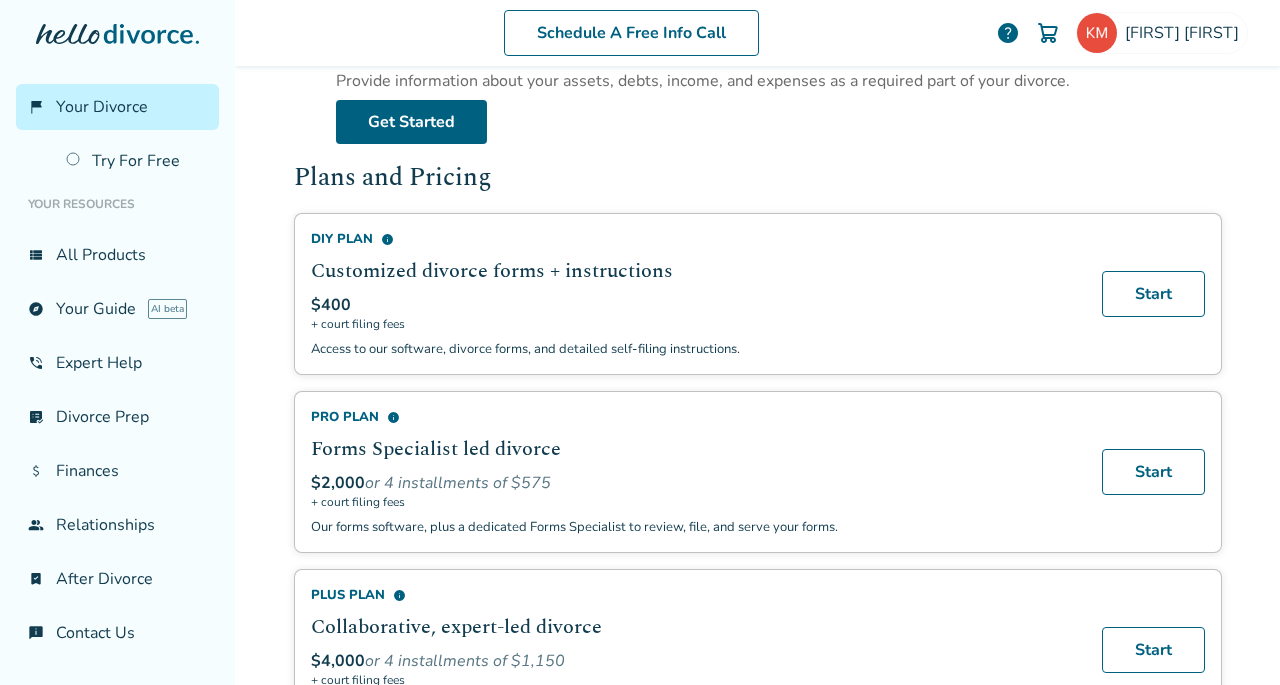 scroll, scrollTop: 1129, scrollLeft: 0, axis: vertical 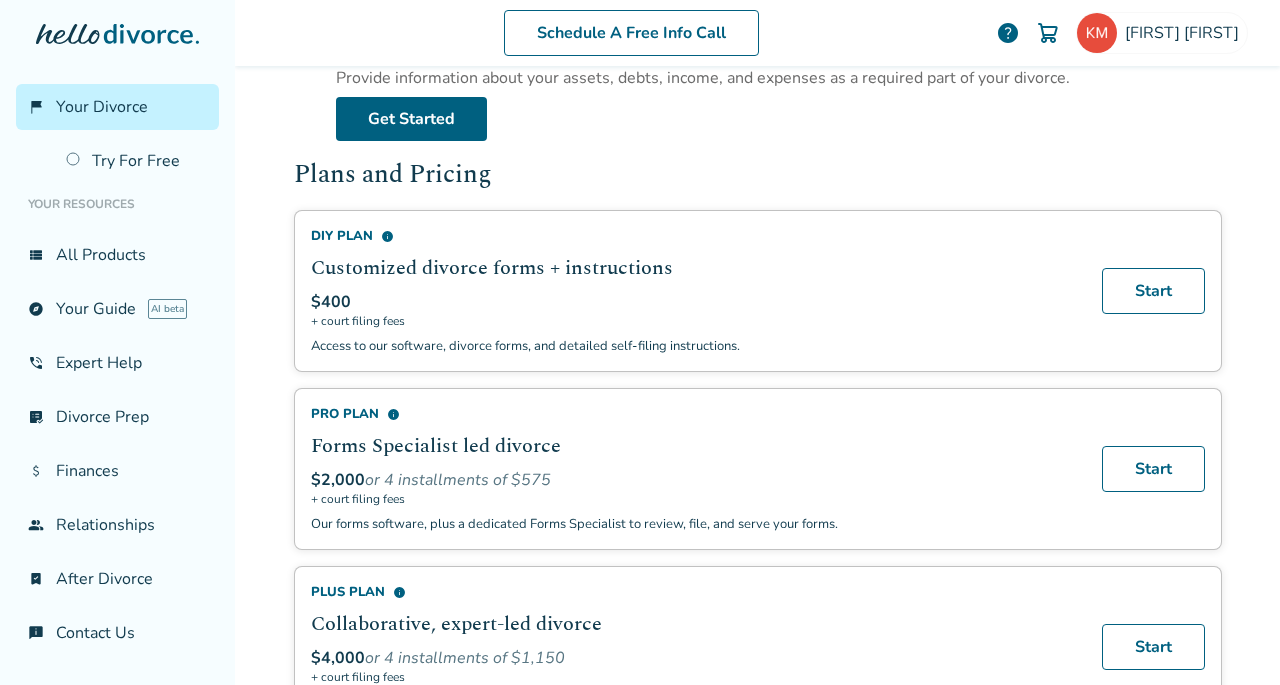 click on "Customized divorce forms + instructions" at bounding box center (694, 268) 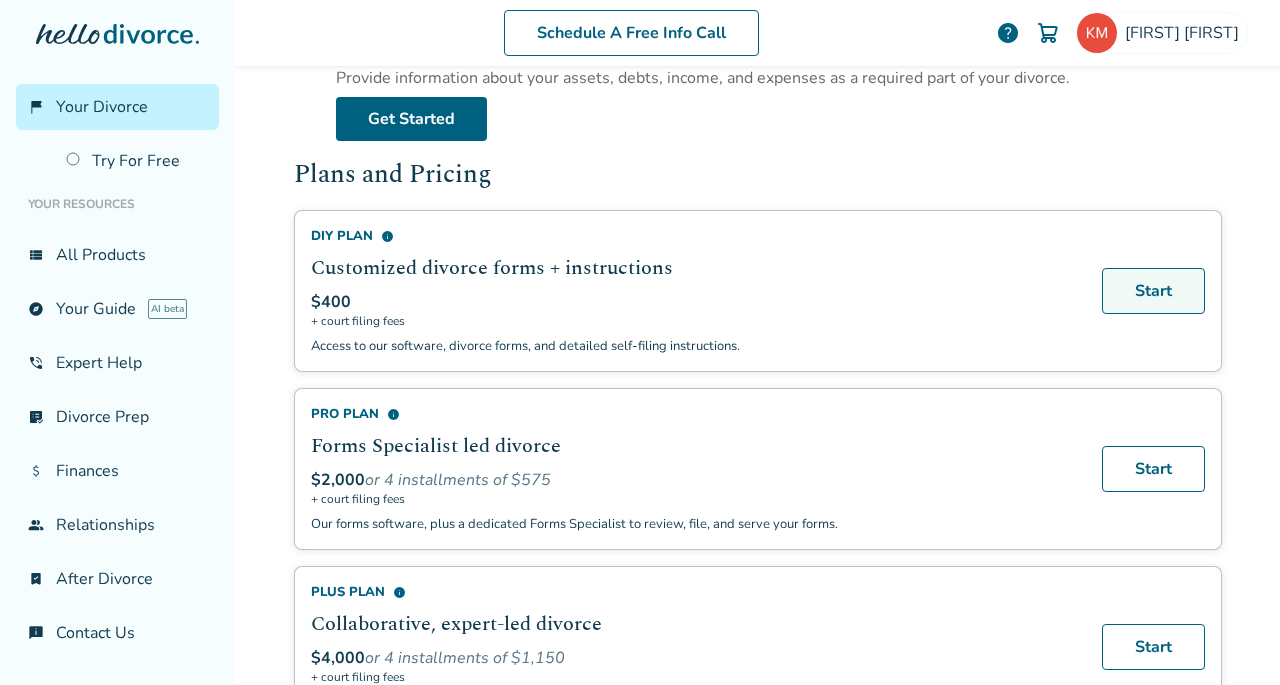 click on "Start" at bounding box center [1153, 291] 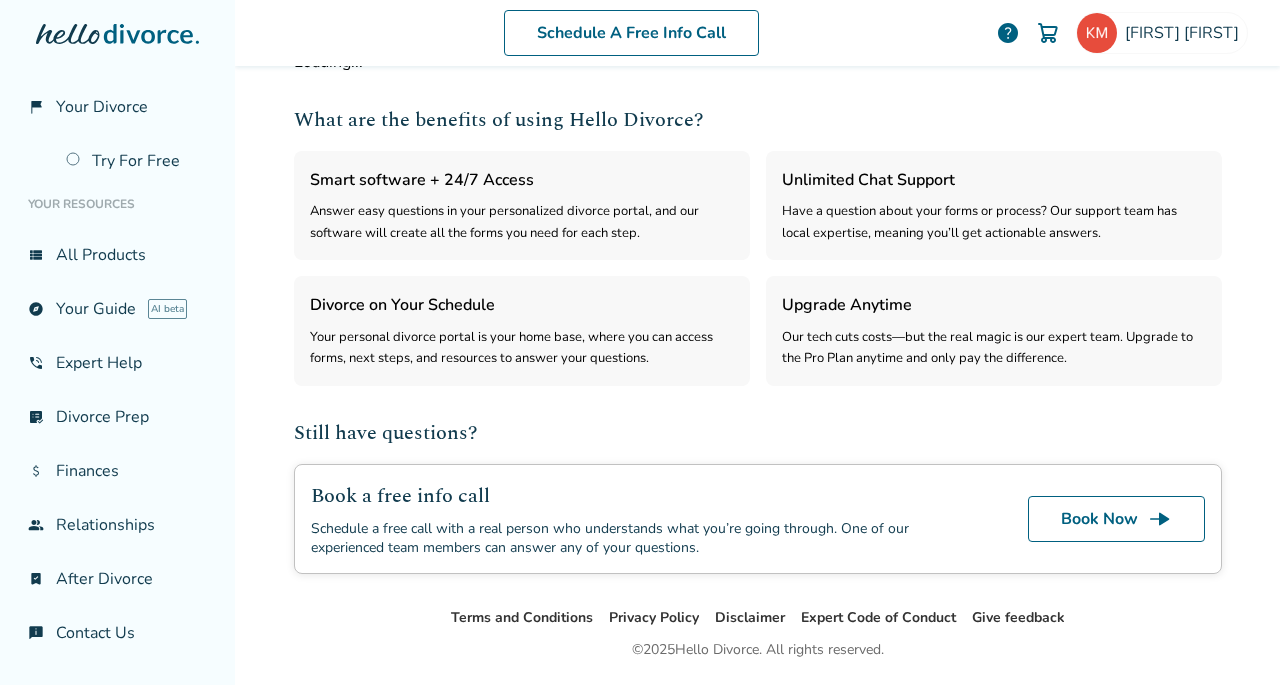 select on "***" 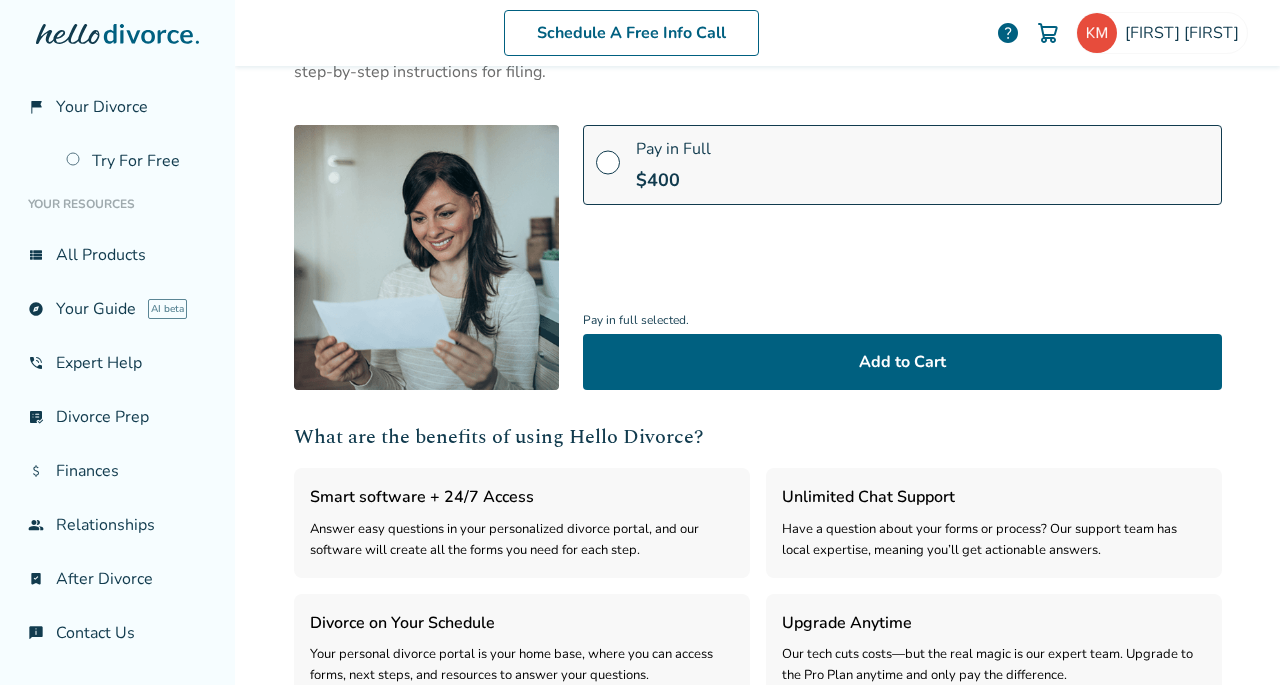 scroll, scrollTop: 187, scrollLeft: 0, axis: vertical 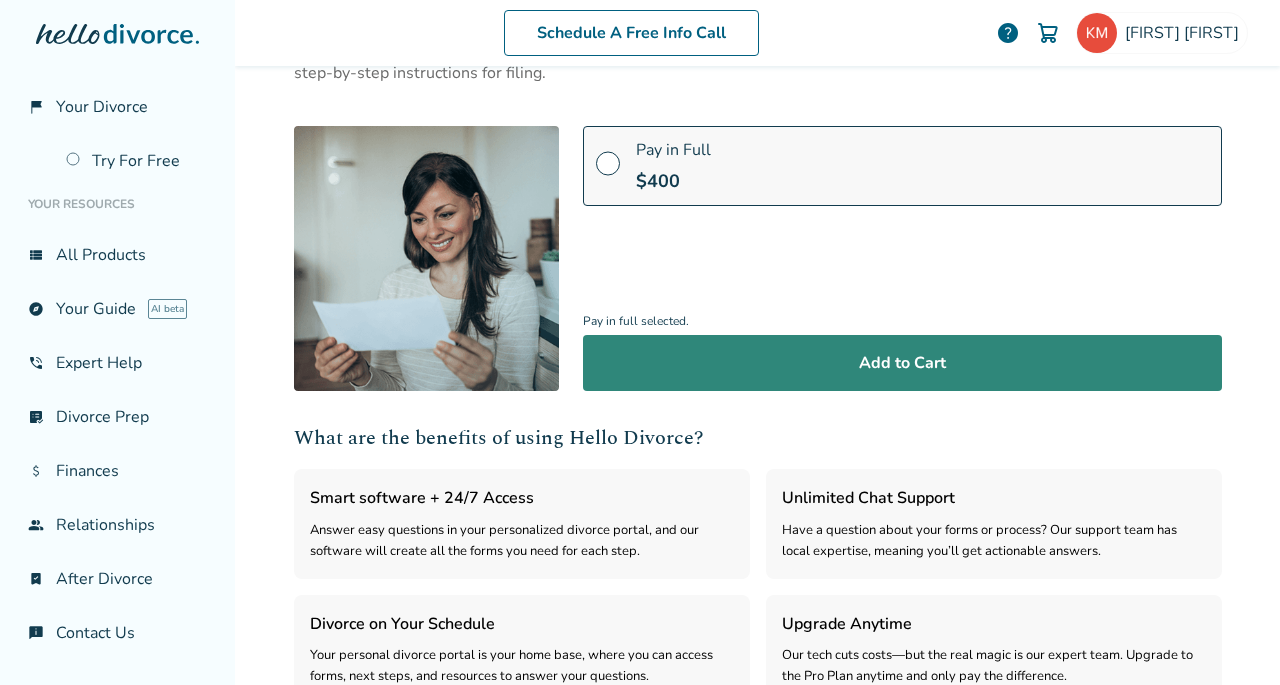 click on "Add to Cart" at bounding box center (902, 363) 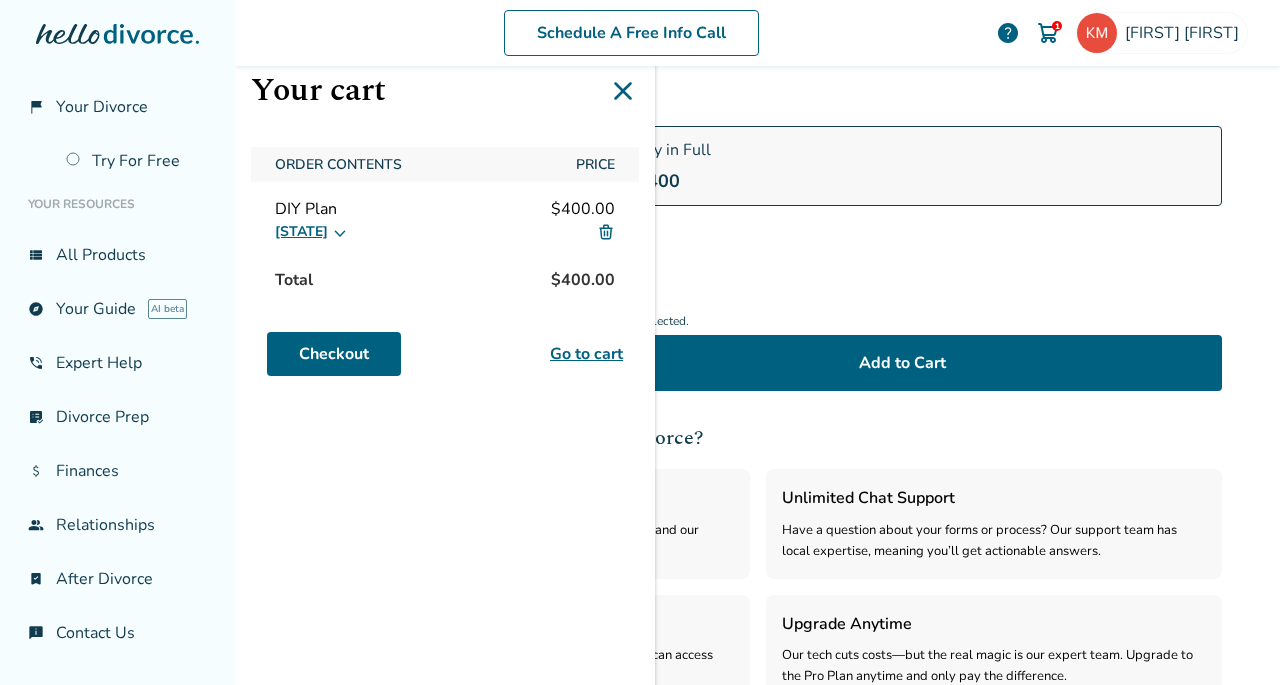 click 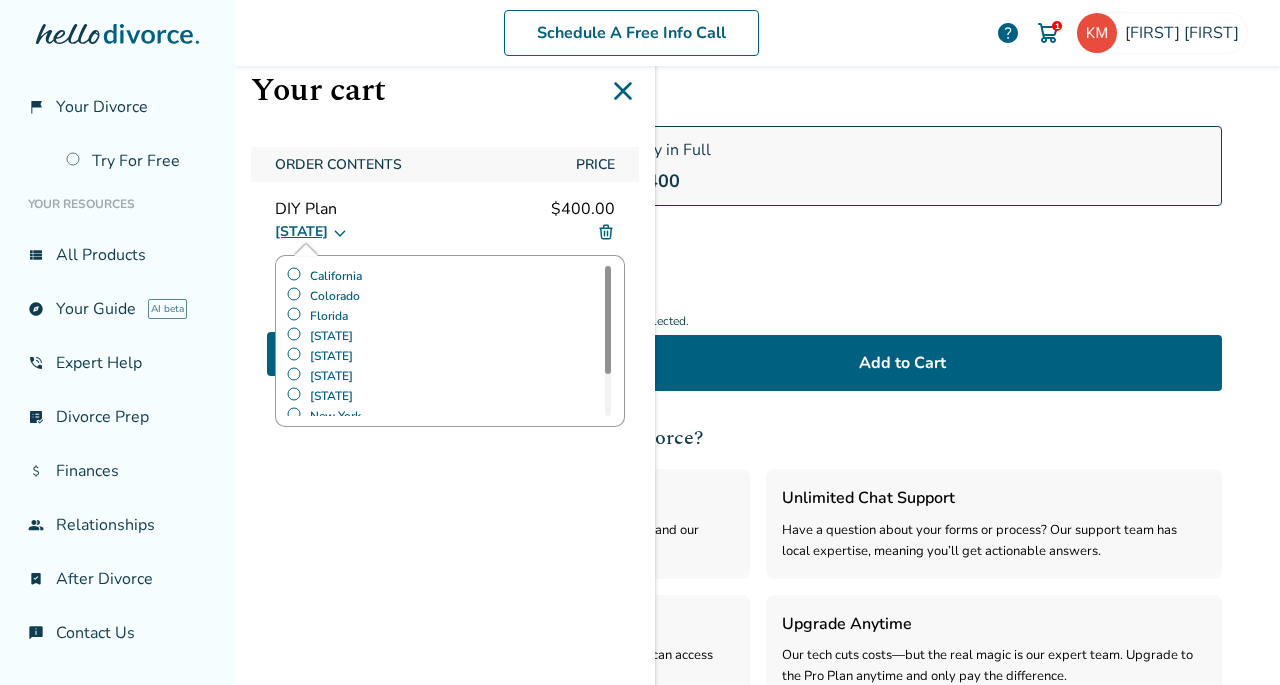 click 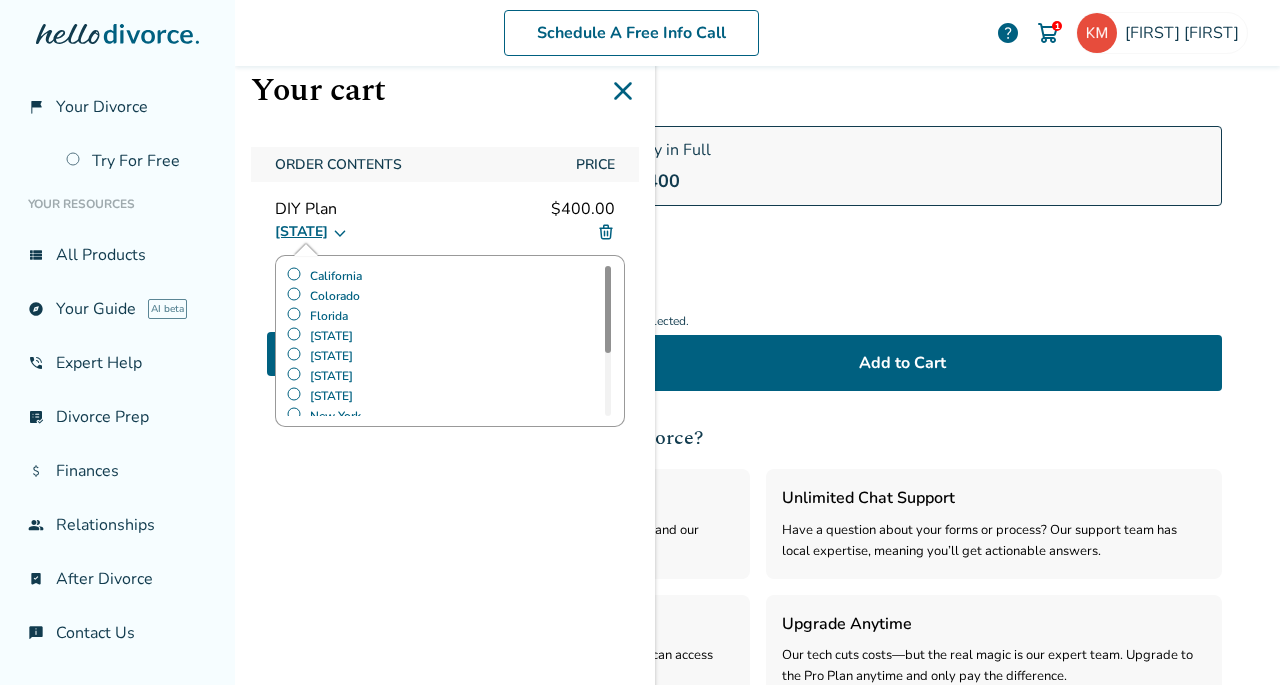 click on "Your cart Order Contents Price DIY Plan $400.00 Virginia California Colorado Florida Georgia Illinois Indiana Maryland New York Pennsylvania Texas Utah Virginia Washington Total $400.00 Checkout Go to cart" at bounding box center [445, 342] 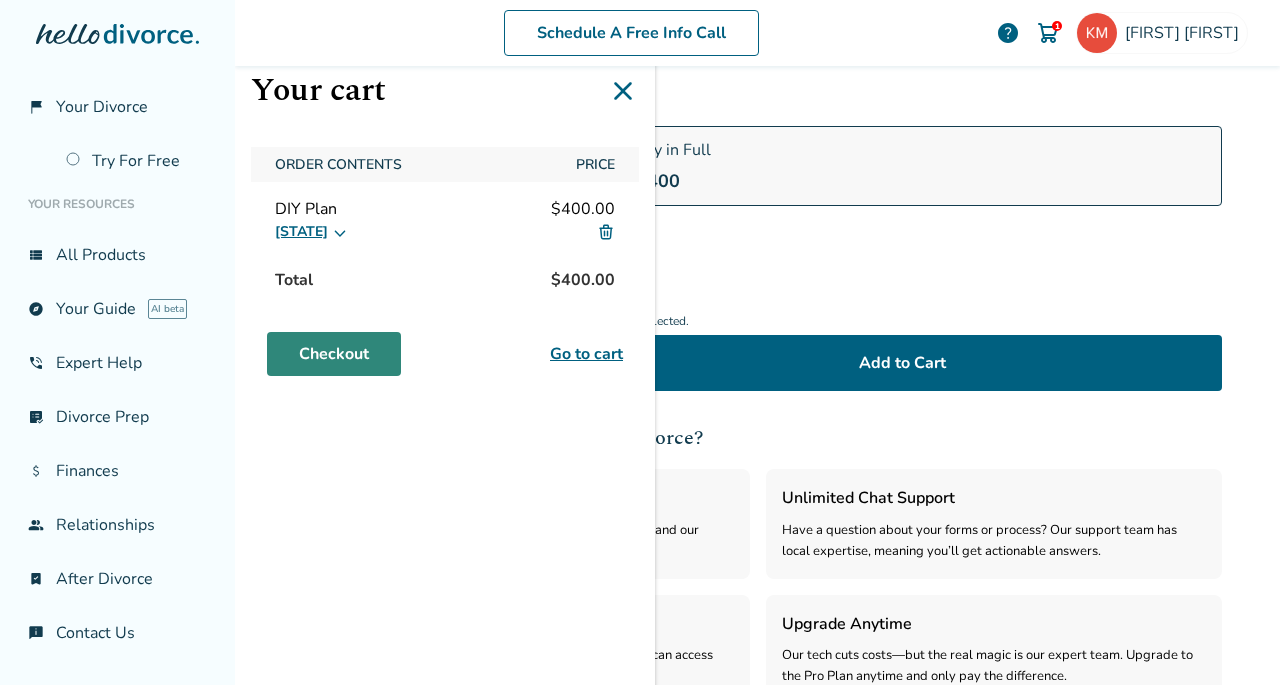 click on "Checkout" at bounding box center [334, 354] 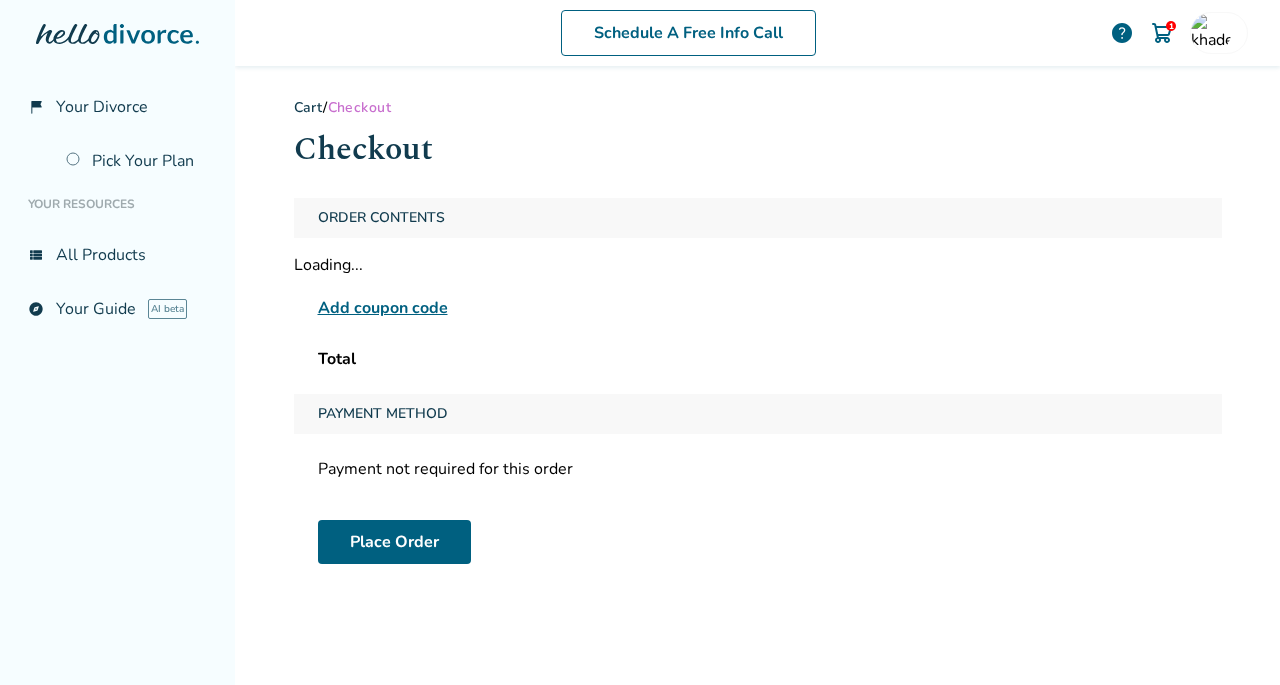 scroll, scrollTop: 0, scrollLeft: 0, axis: both 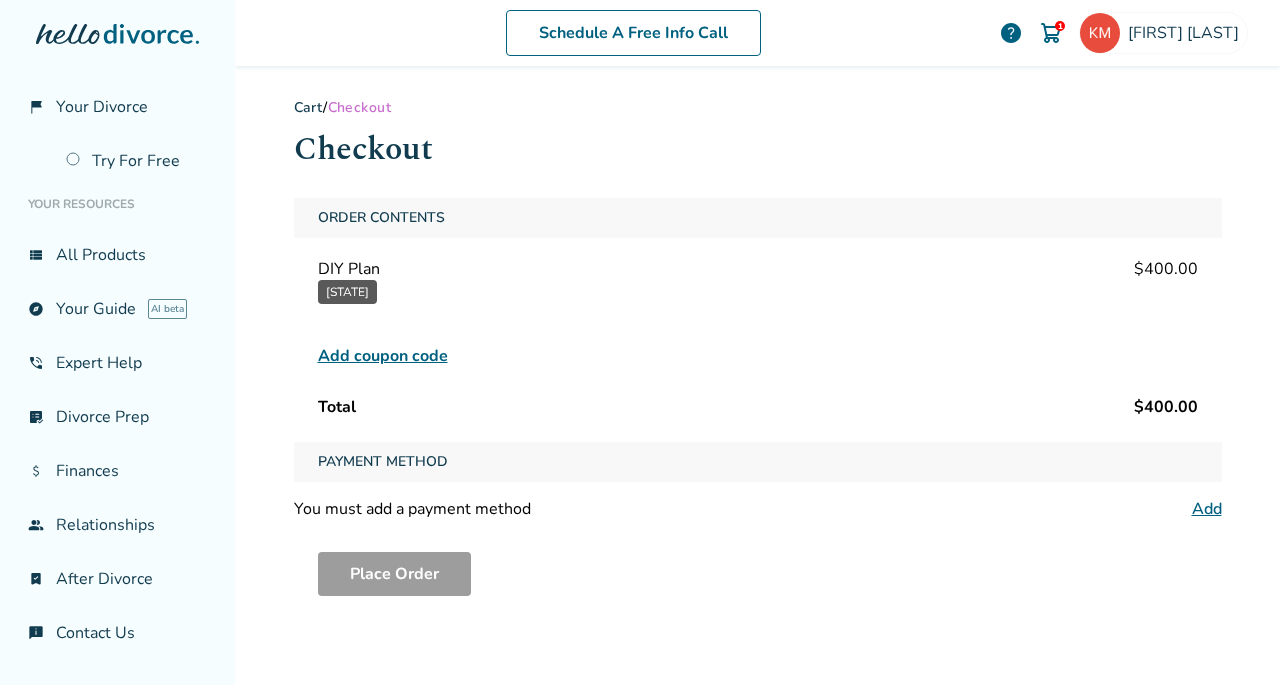 click on "Add" at bounding box center (1207, 509) 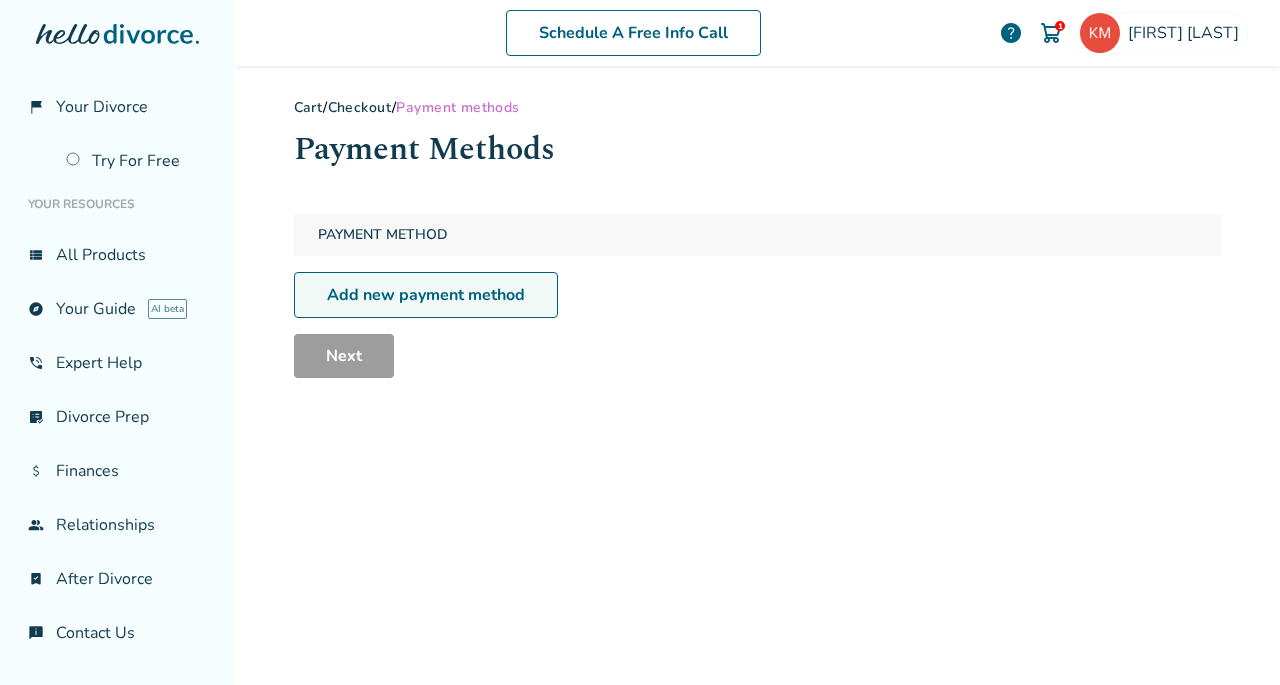 click on "Add new payment method" at bounding box center [426, 295] 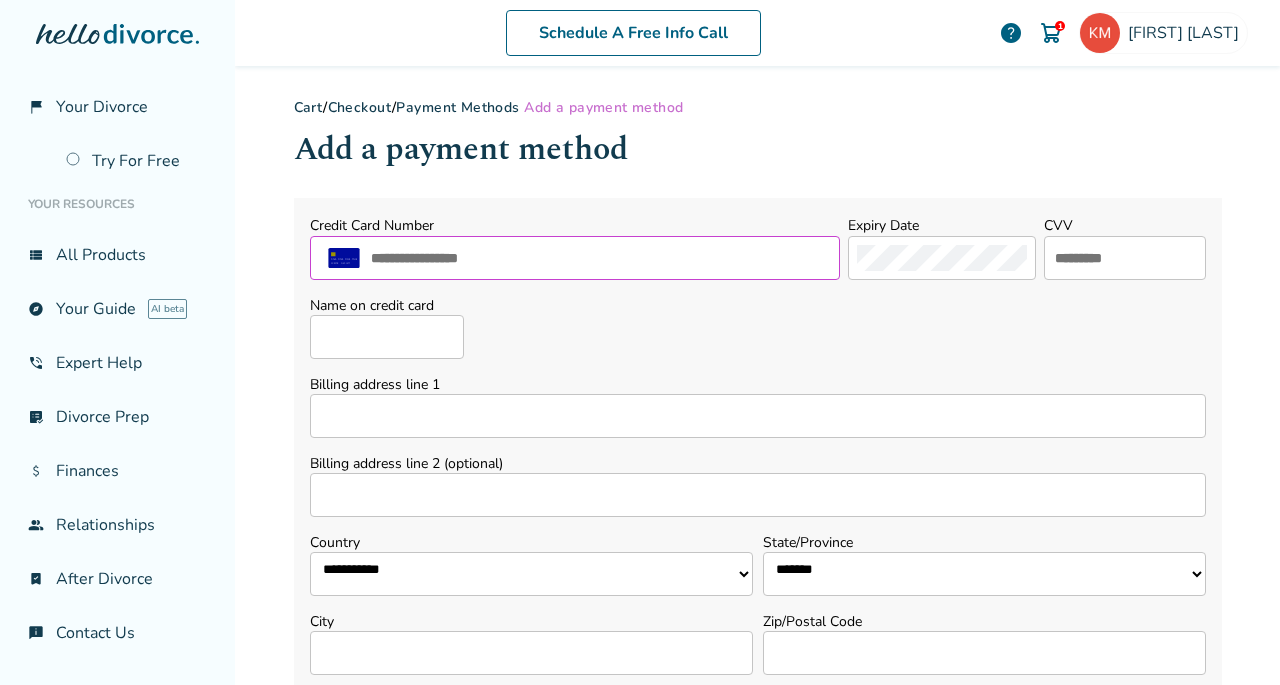 click at bounding box center [600, 258] 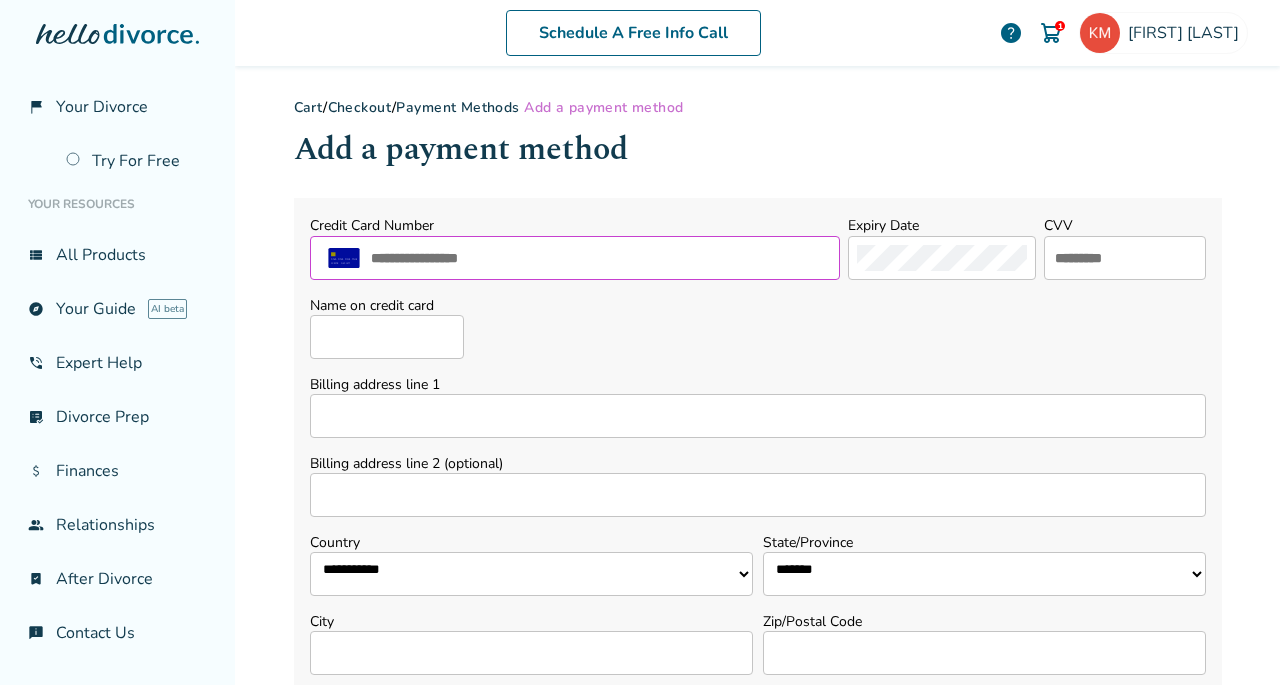 type on "**********" 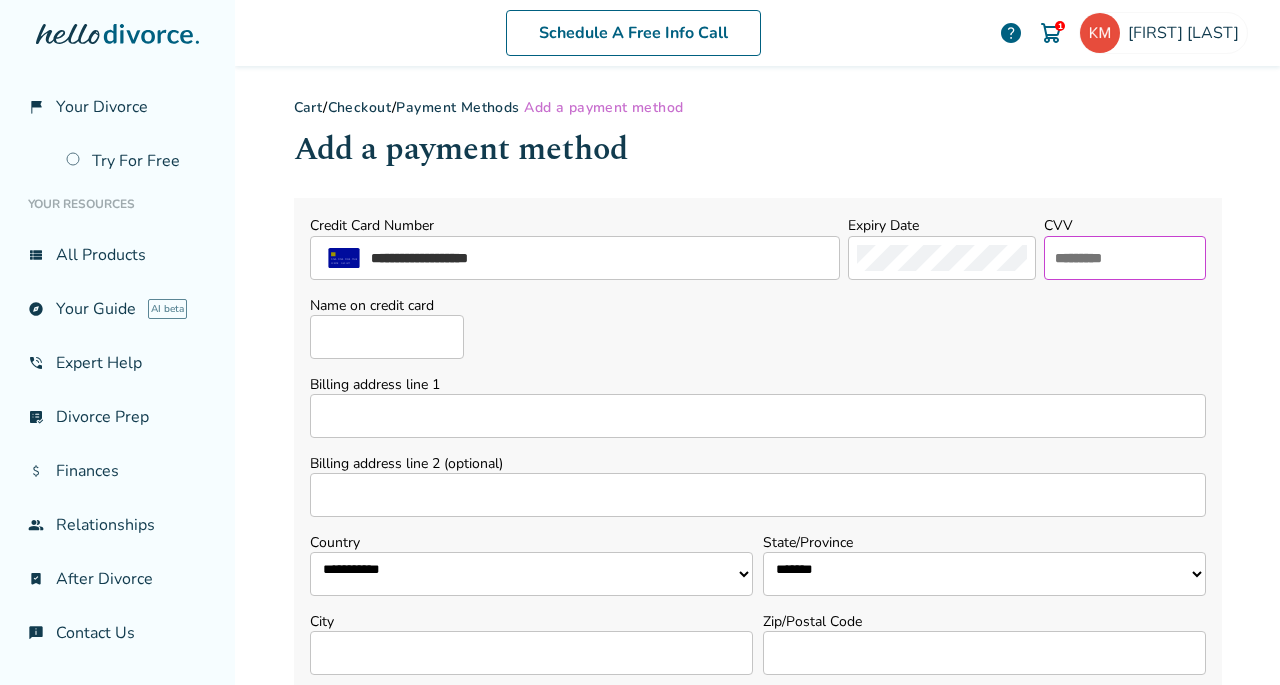 type on "***" 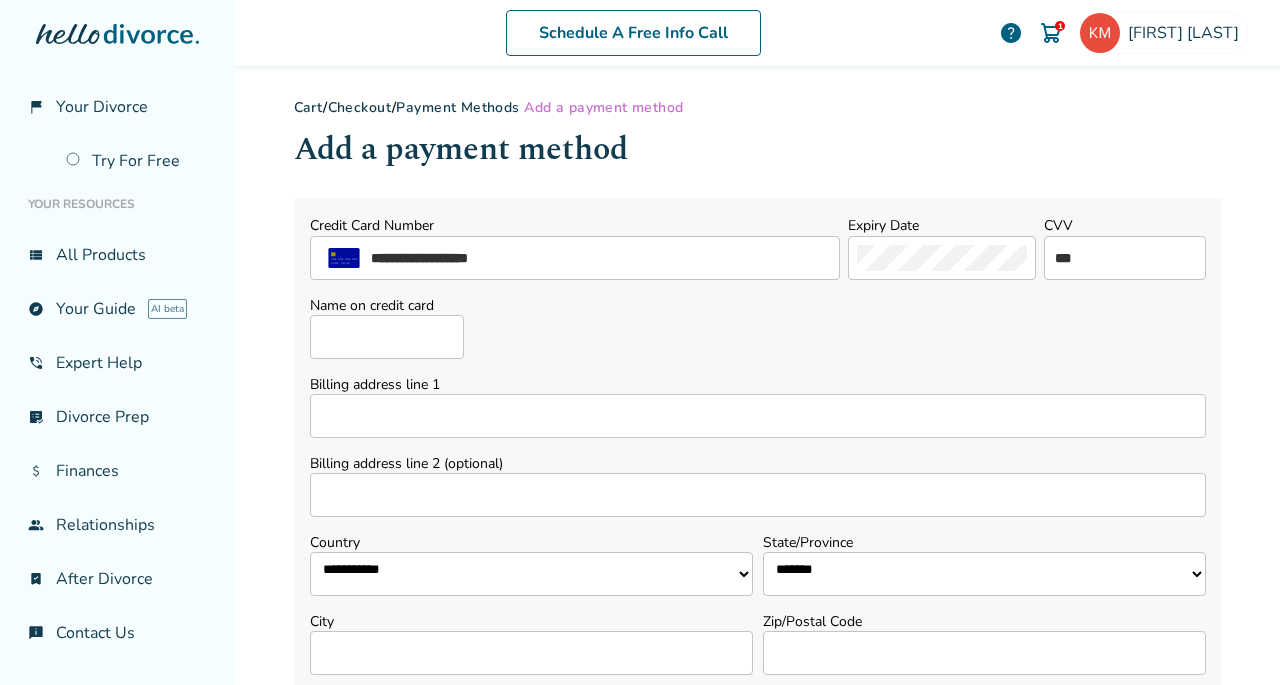 type on "**********" 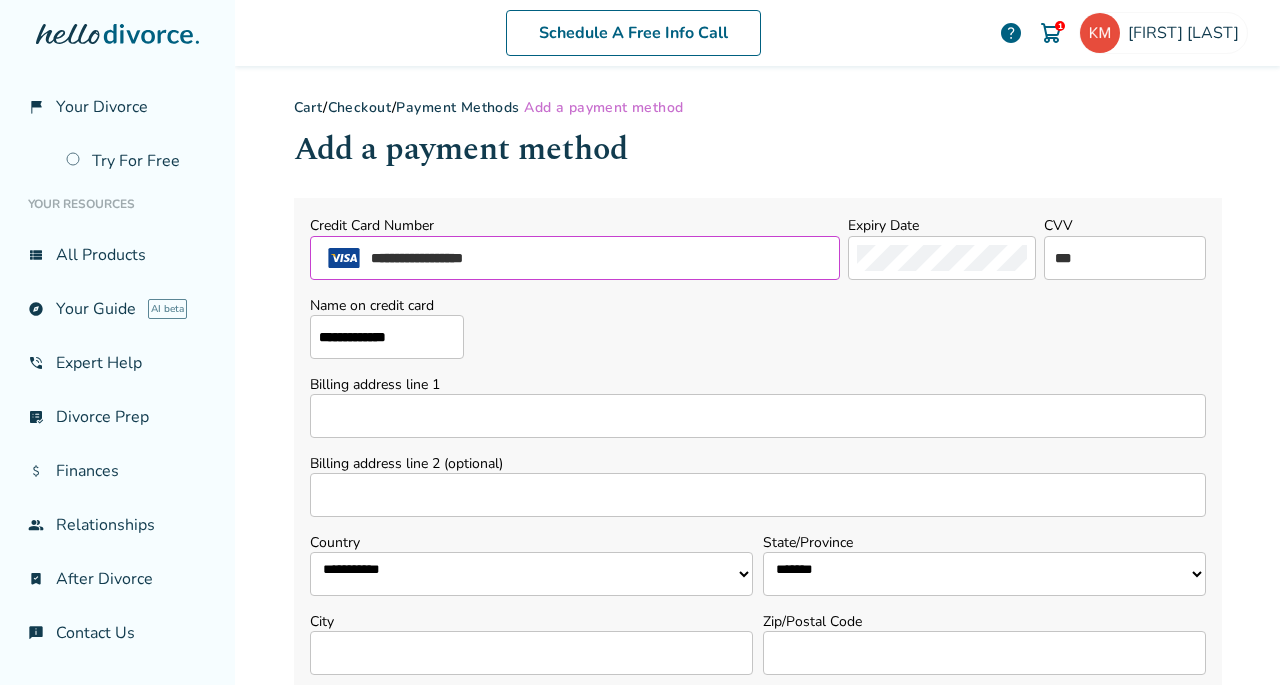 type on "**********" 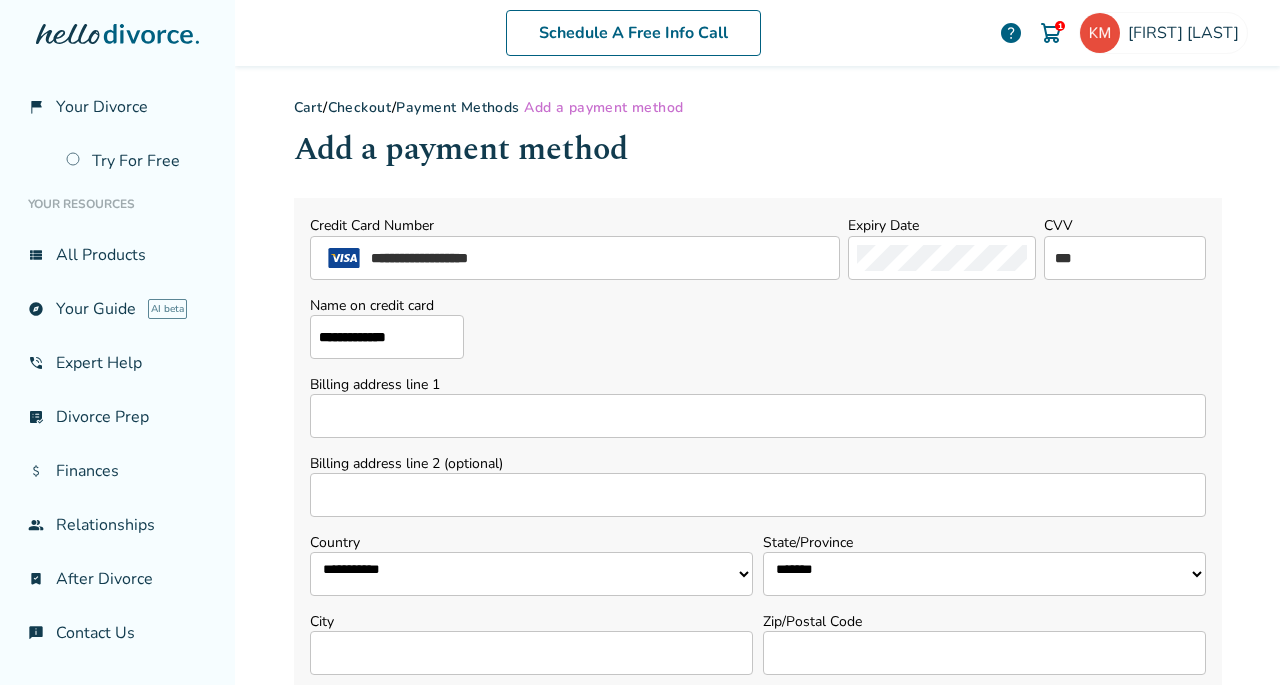 click on "**********" at bounding box center [758, 327] 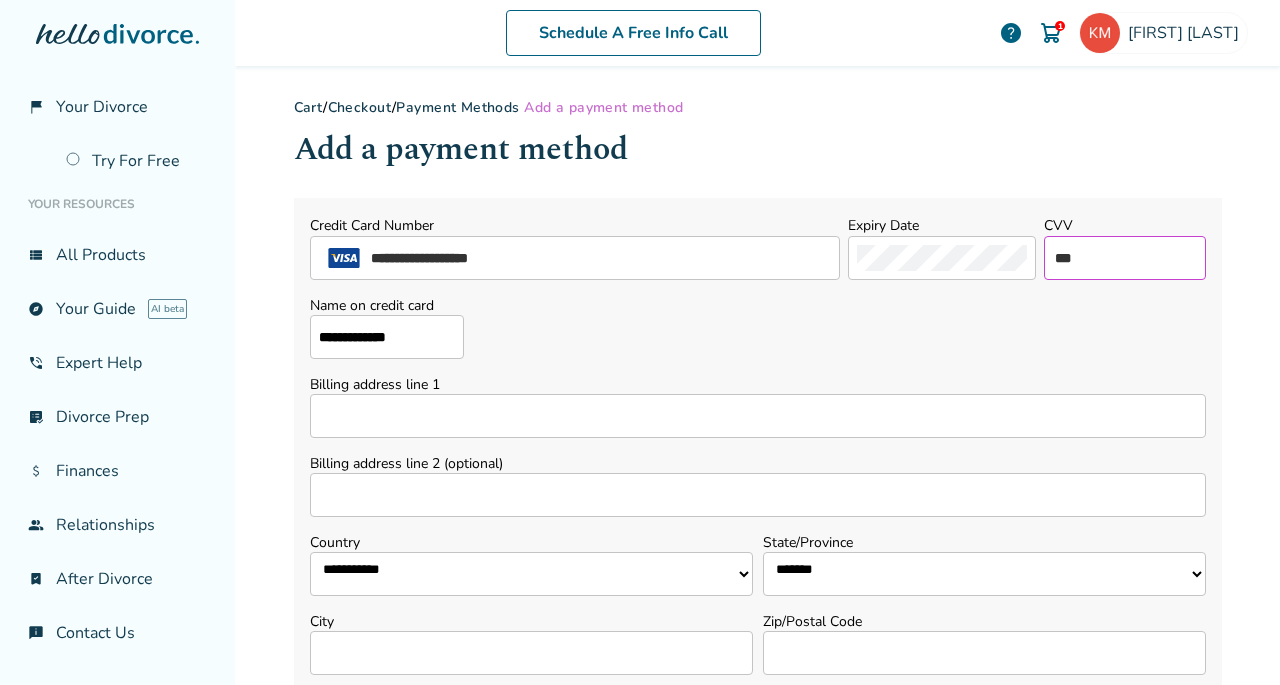 click on "***" at bounding box center [1125, 258] 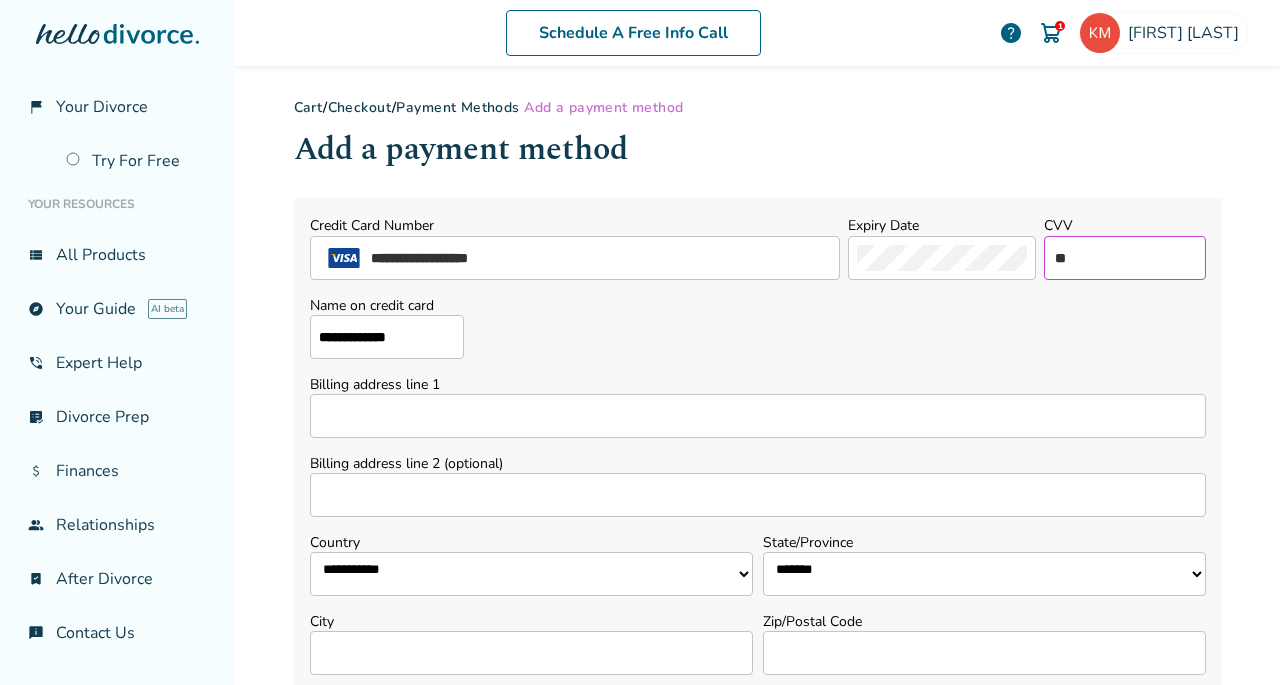 type on "***" 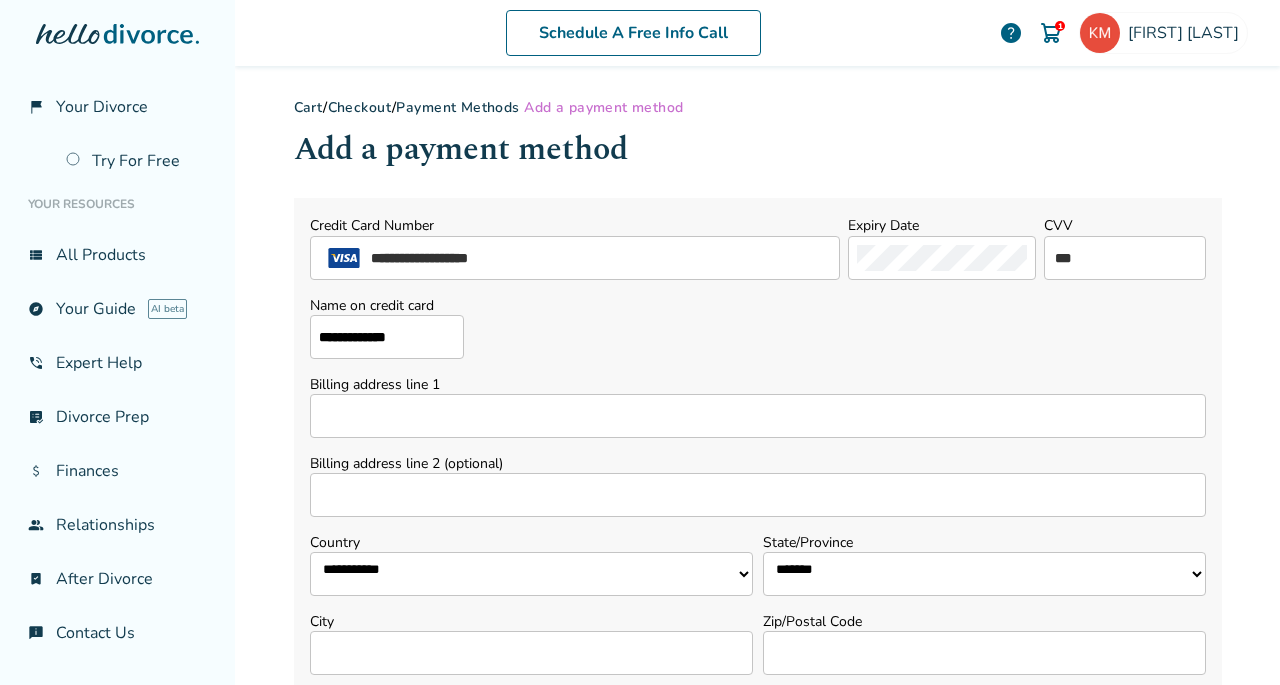 click on "**********" at bounding box center [387, 337] 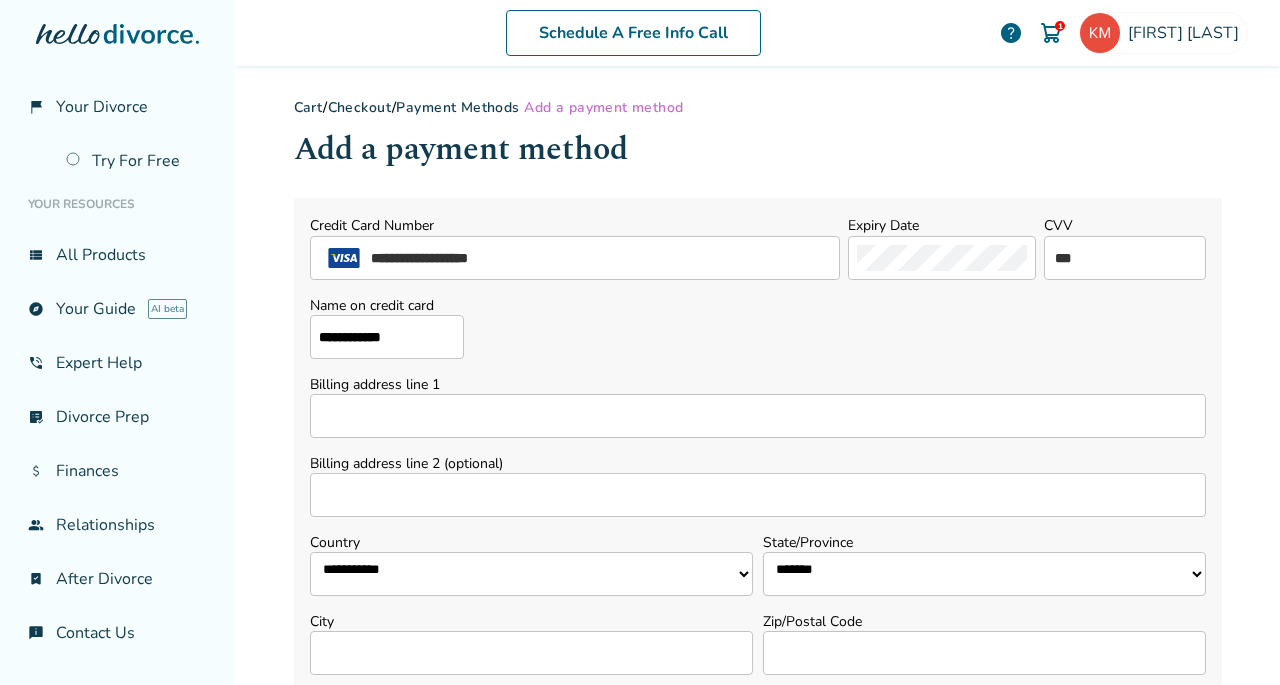 type on "**********" 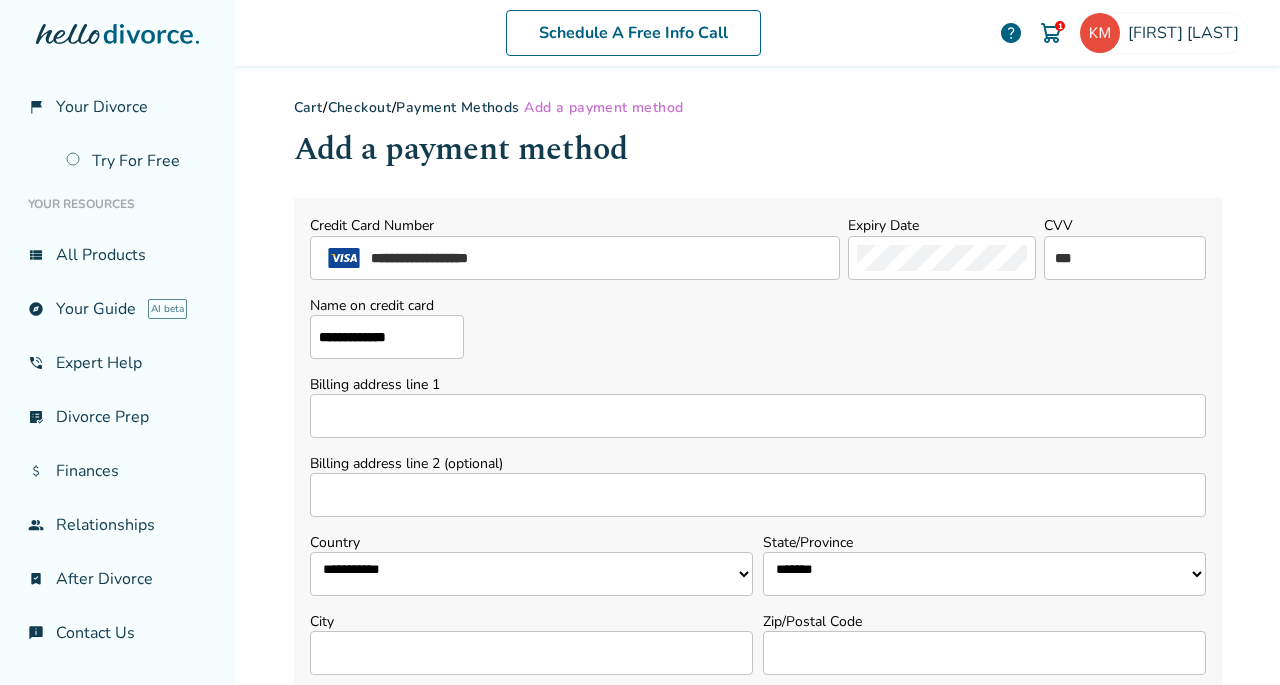 click on "**********" at bounding box center (758, 327) 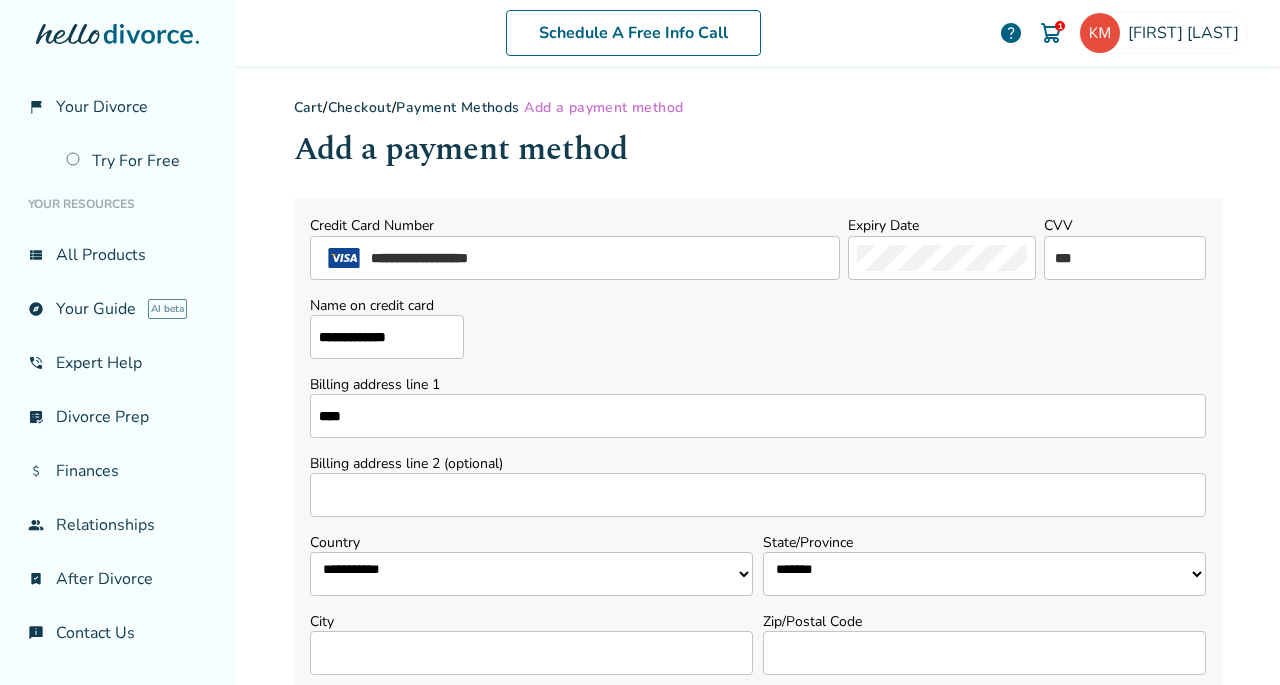 type on "**********" 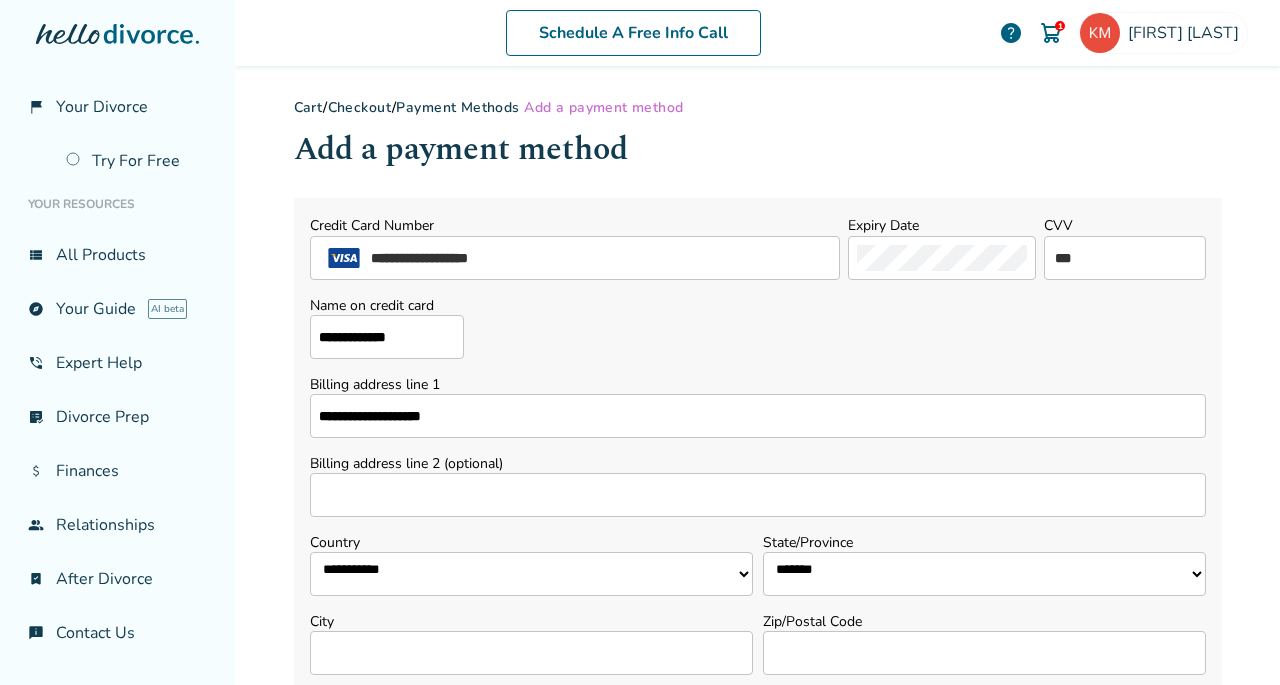 type on "*" 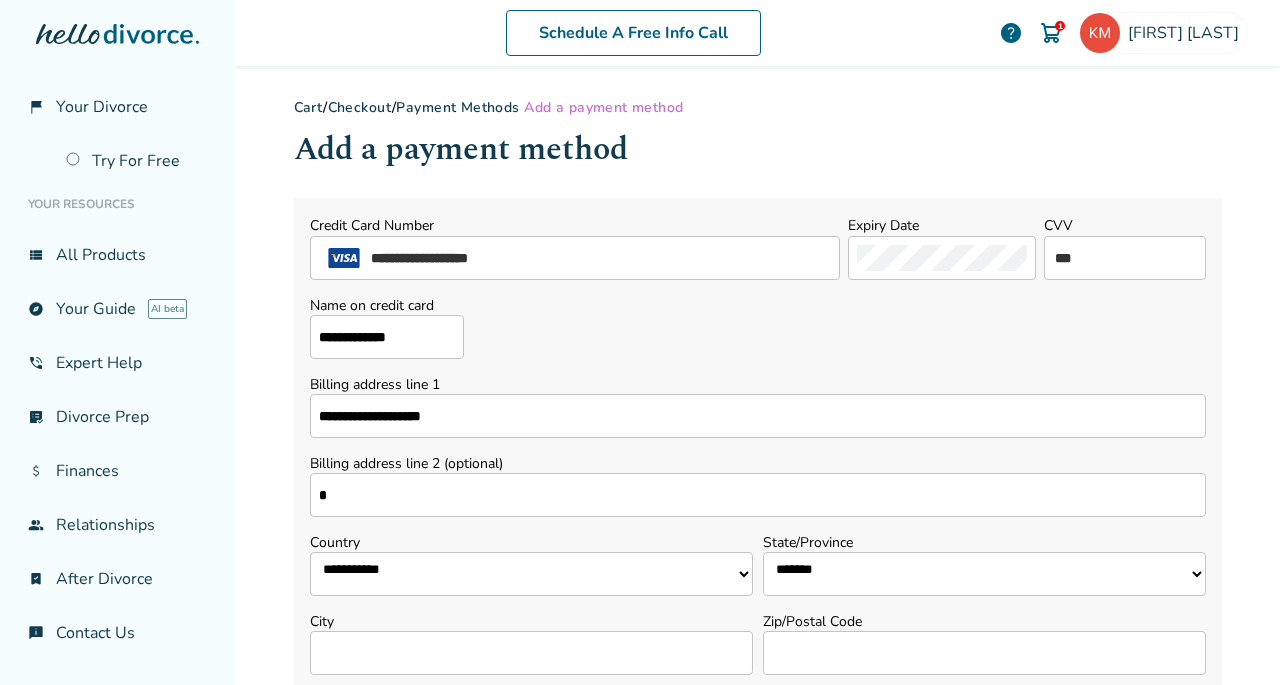 select on "**" 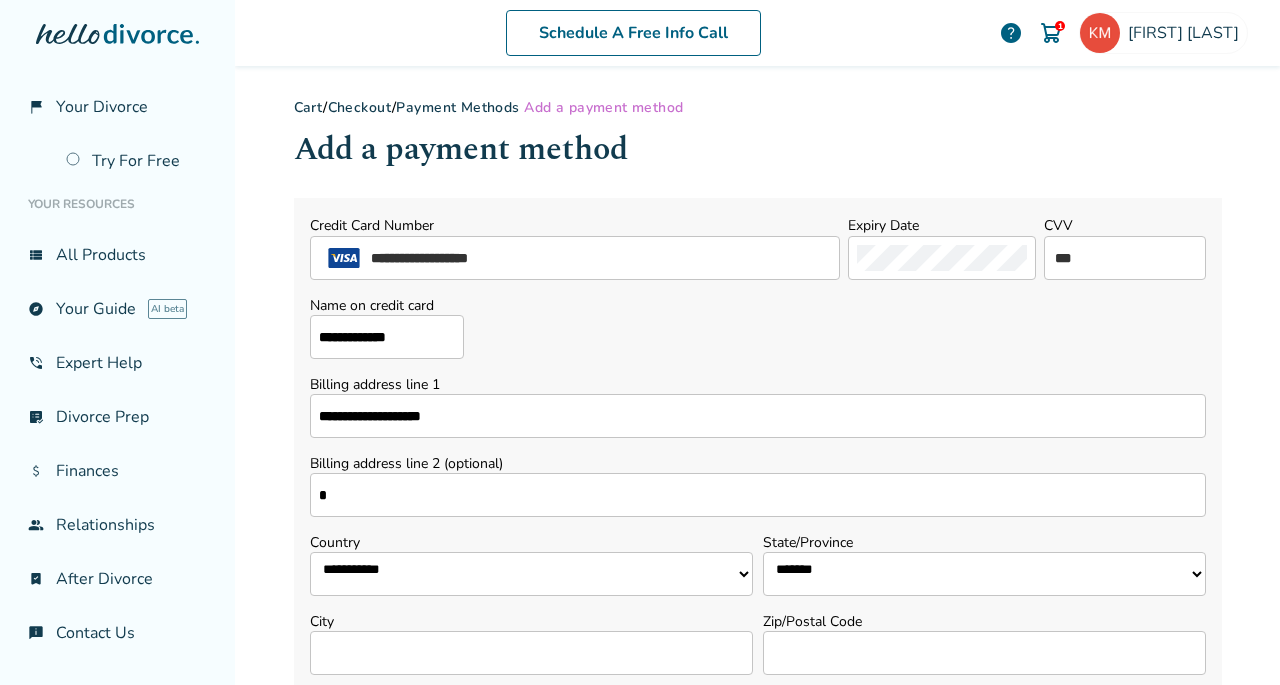 type on "**********" 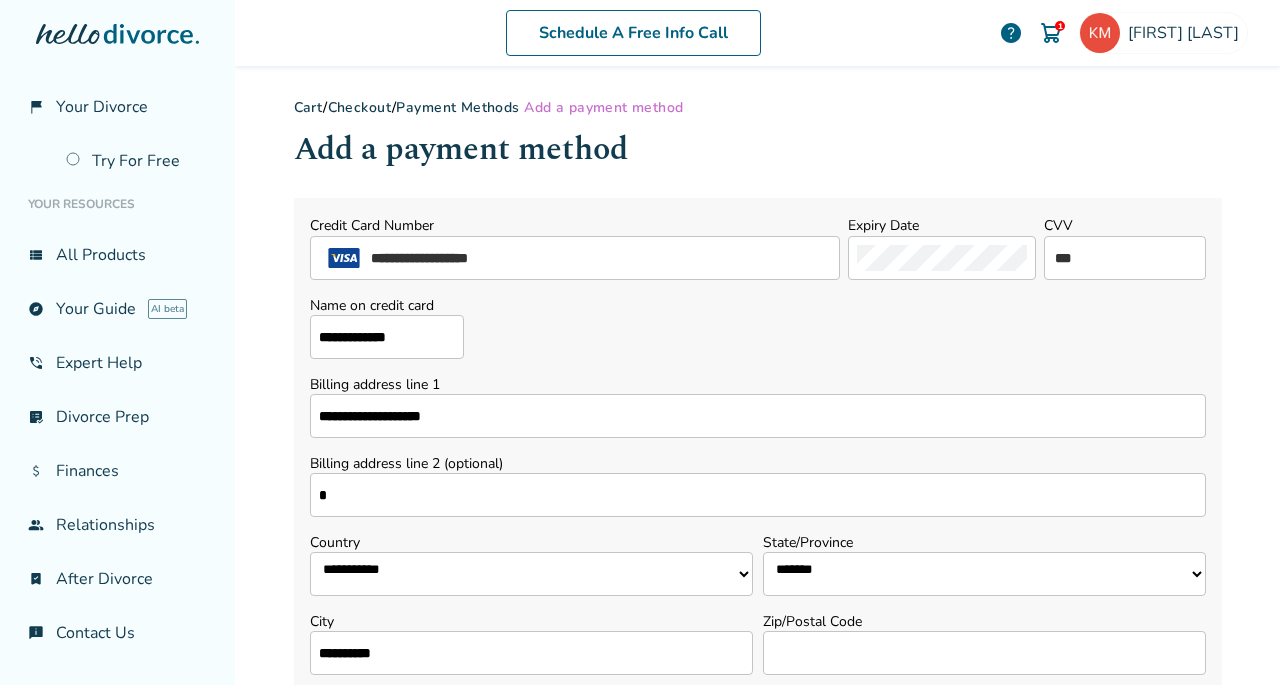 type on "*****" 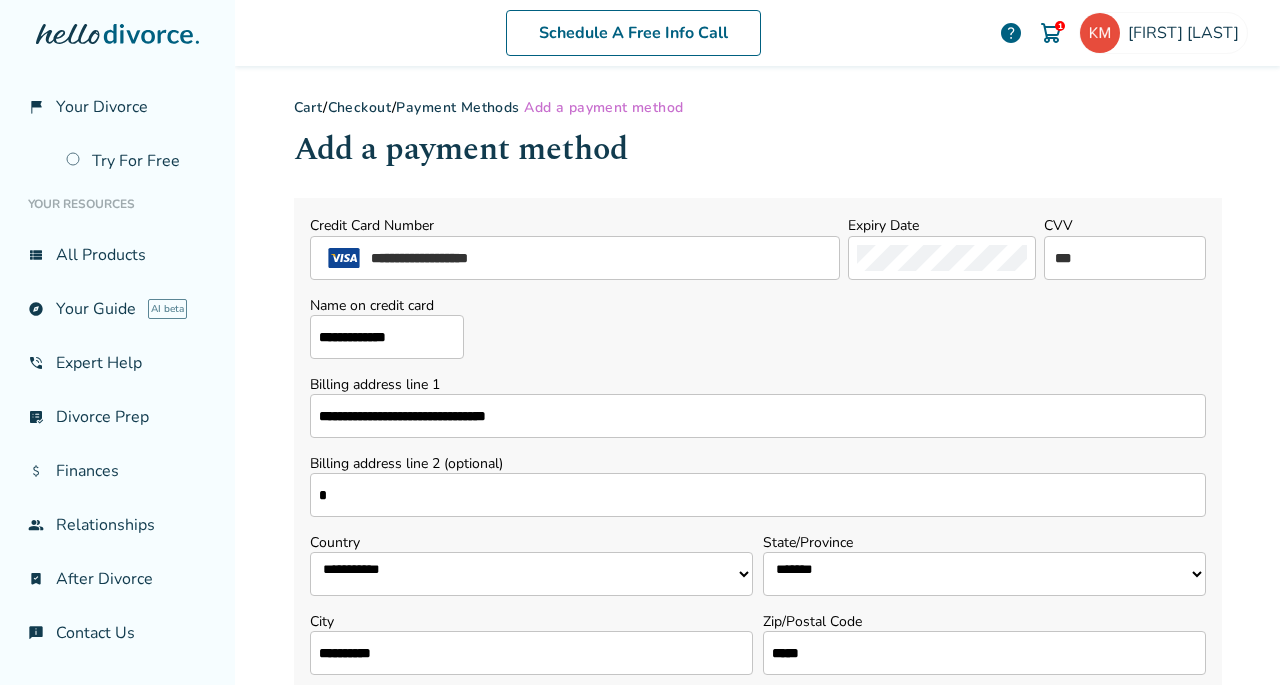 type on "**********" 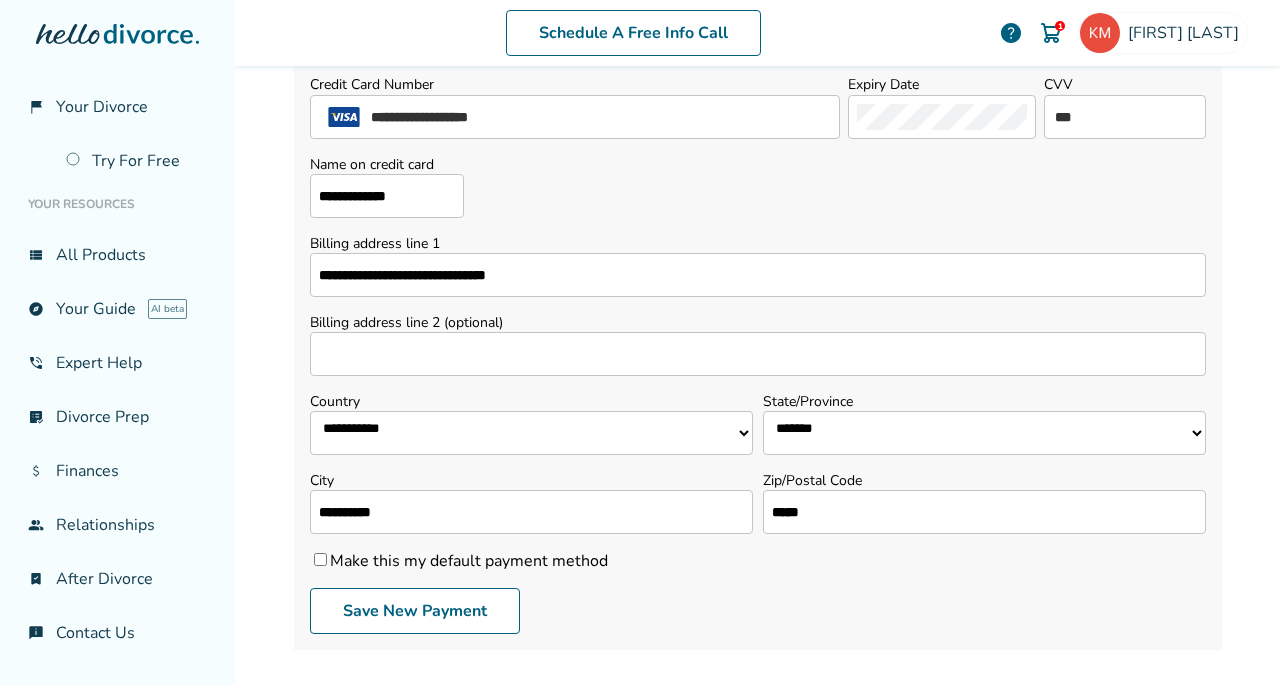 scroll, scrollTop: 160, scrollLeft: 0, axis: vertical 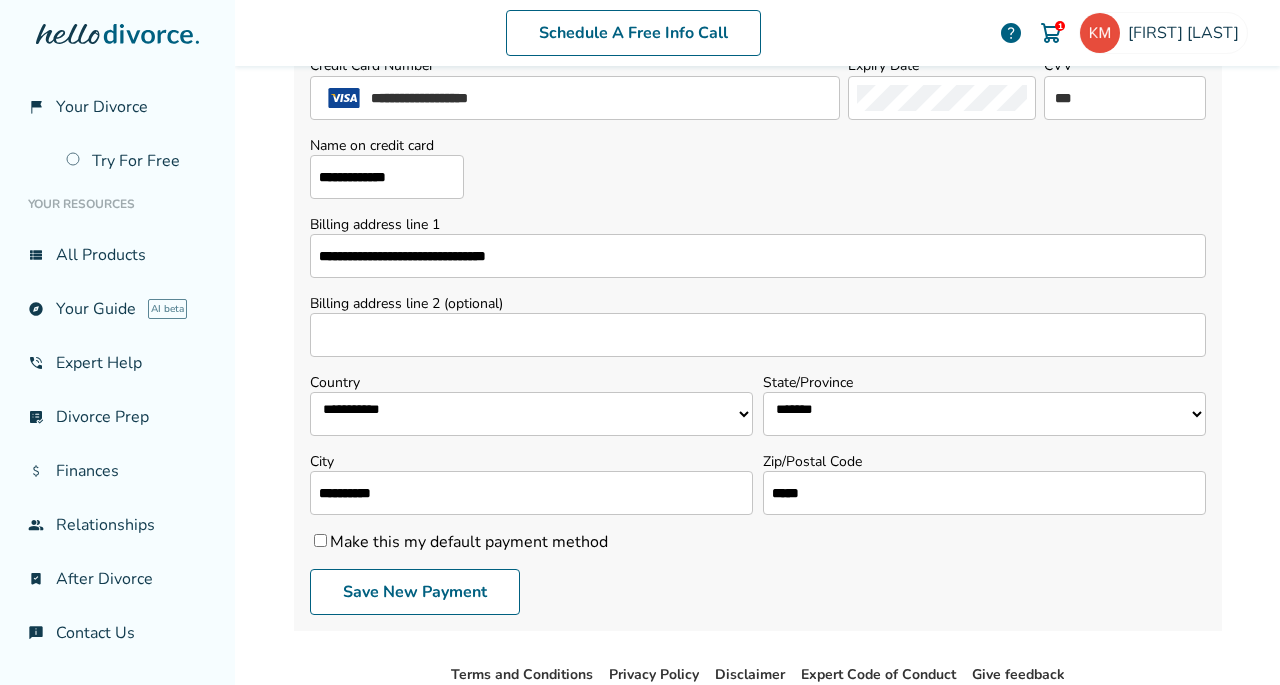 type 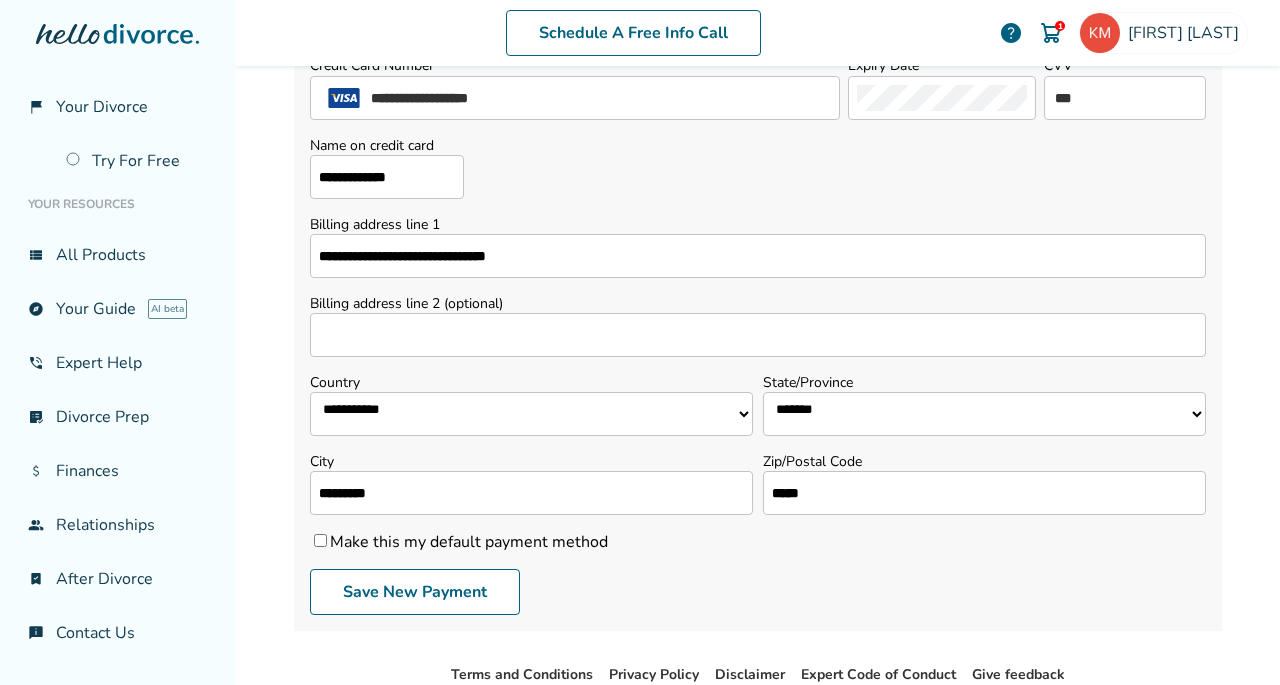 type on "**********" 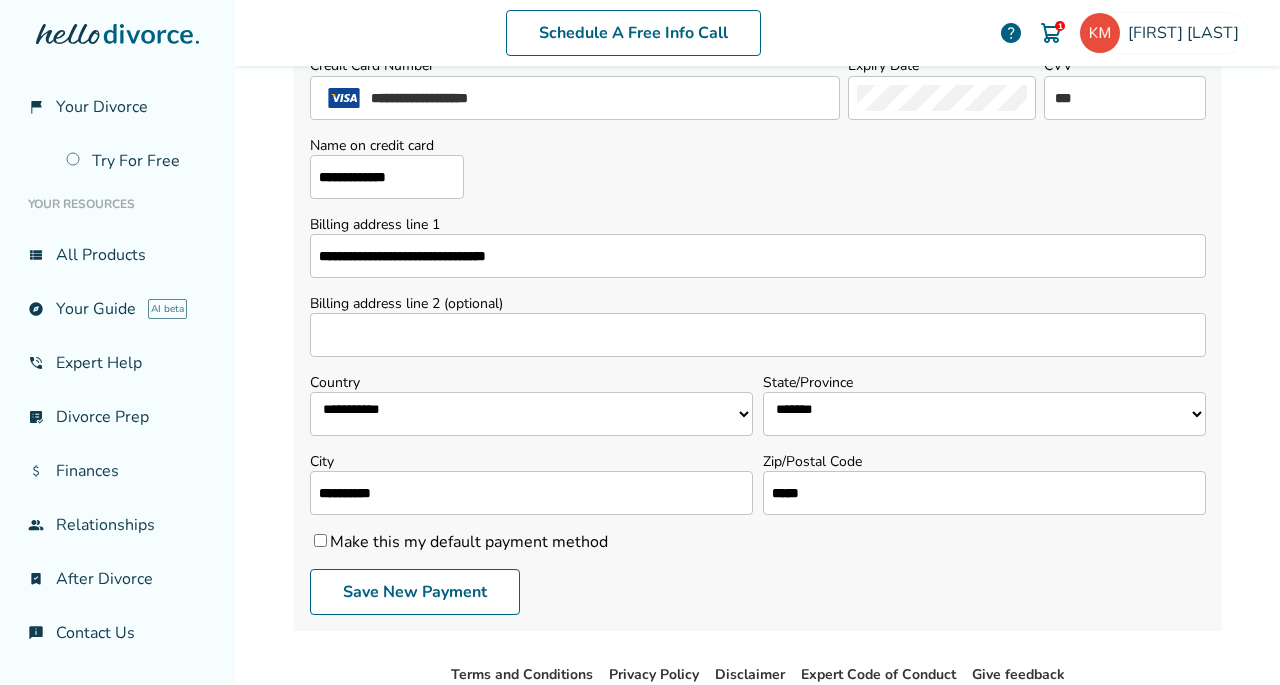 click on "**********" at bounding box center (758, 404) 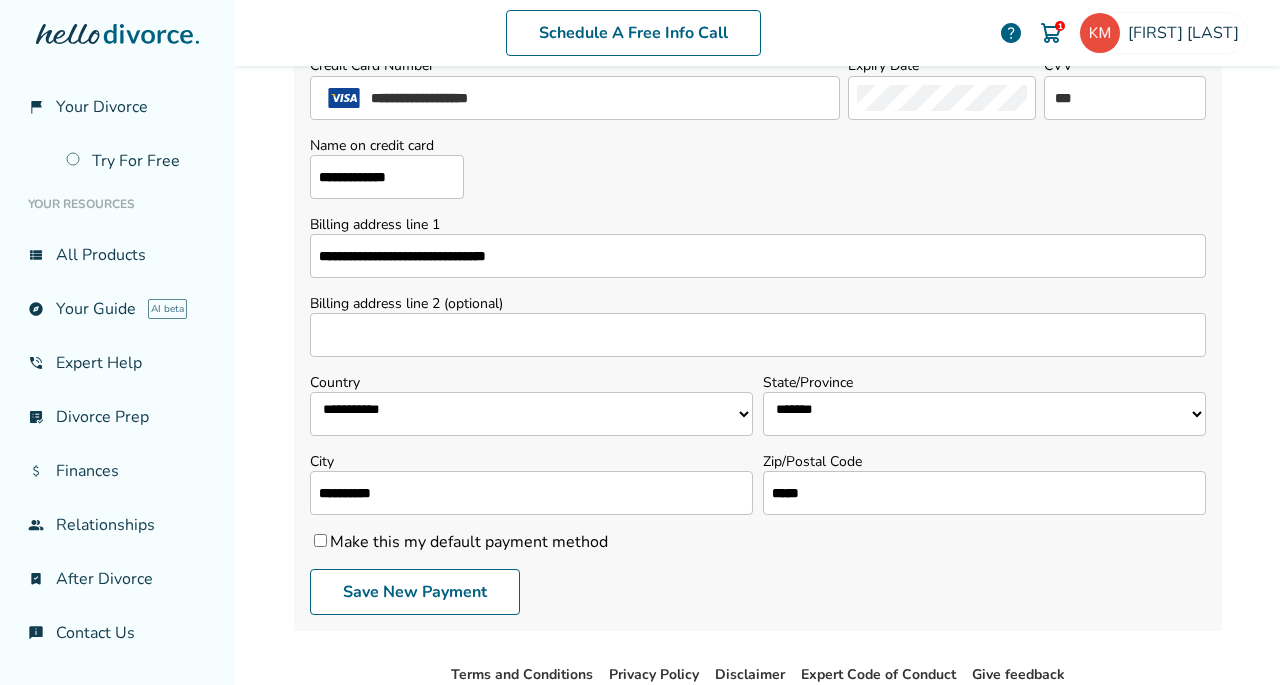 click on "**********" at bounding box center (531, 414) 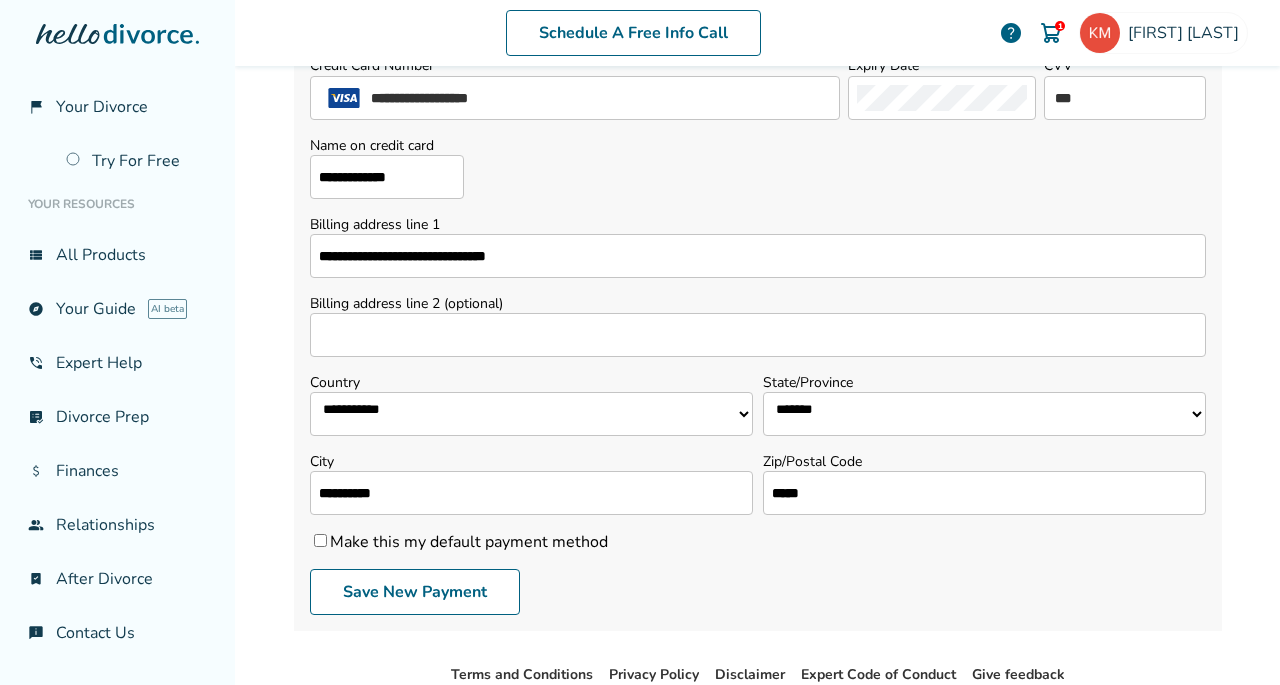 click on "**********" at bounding box center [531, 414] 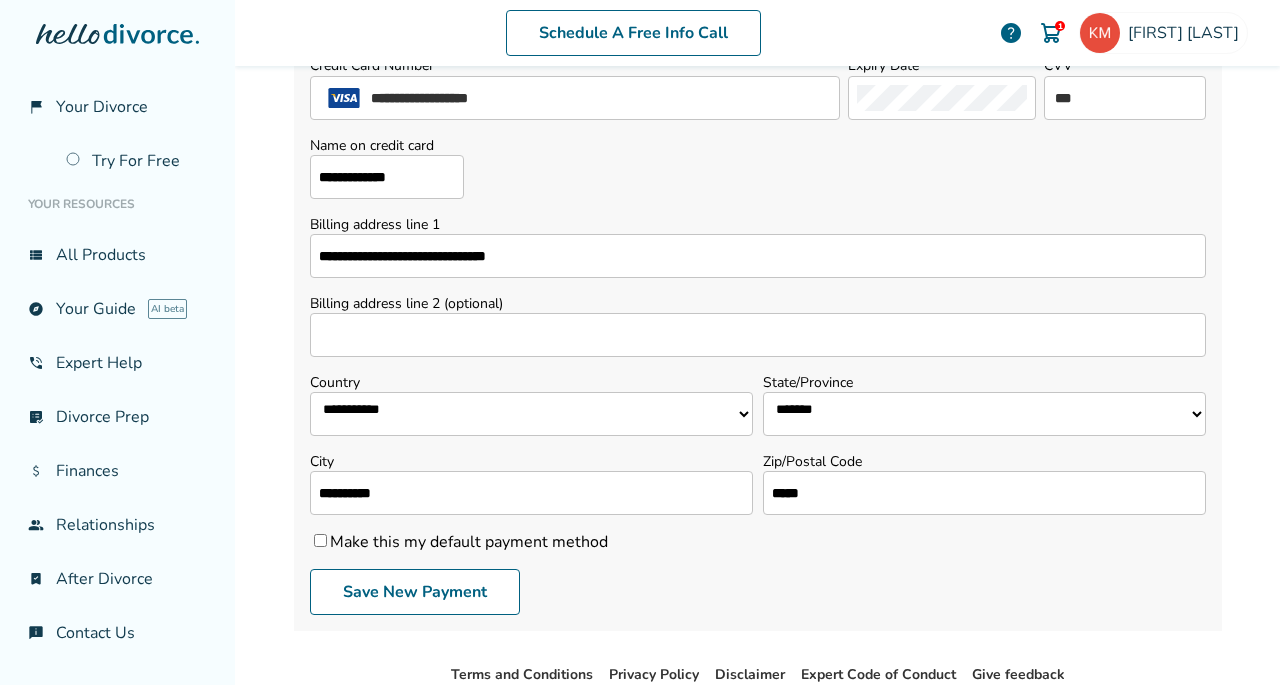 click on "**********" at bounding box center [984, 414] 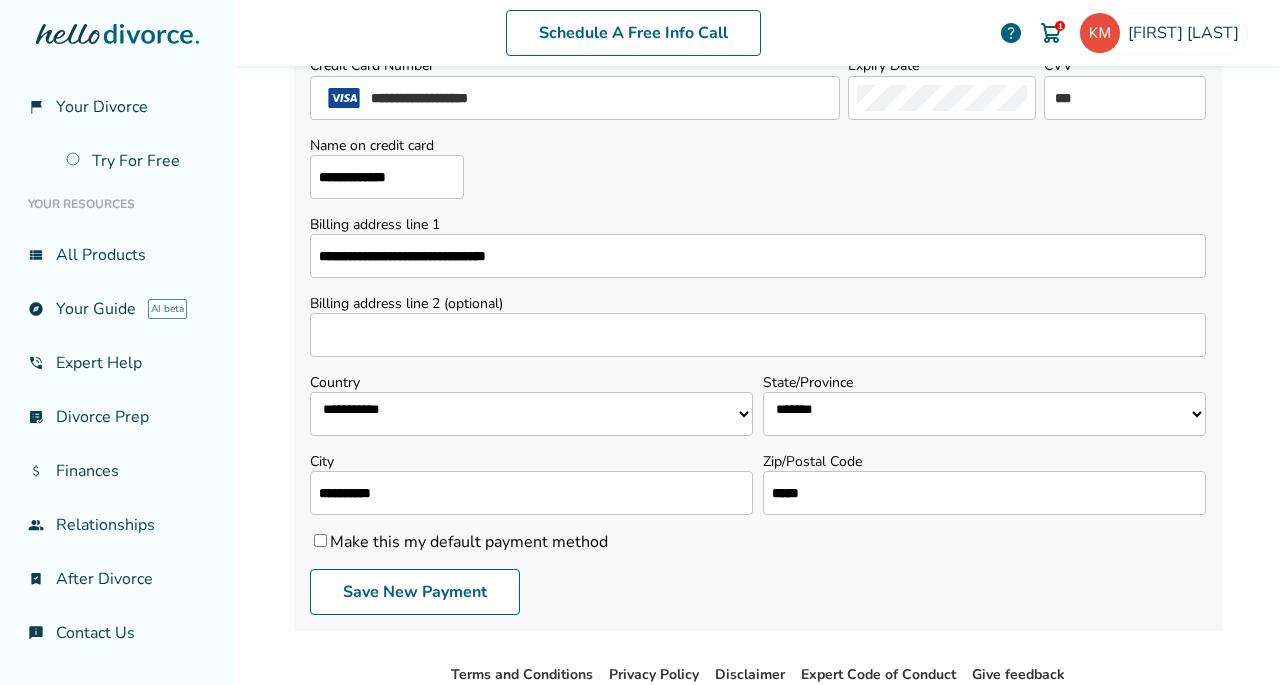 click on "**********" at bounding box center (984, 414) 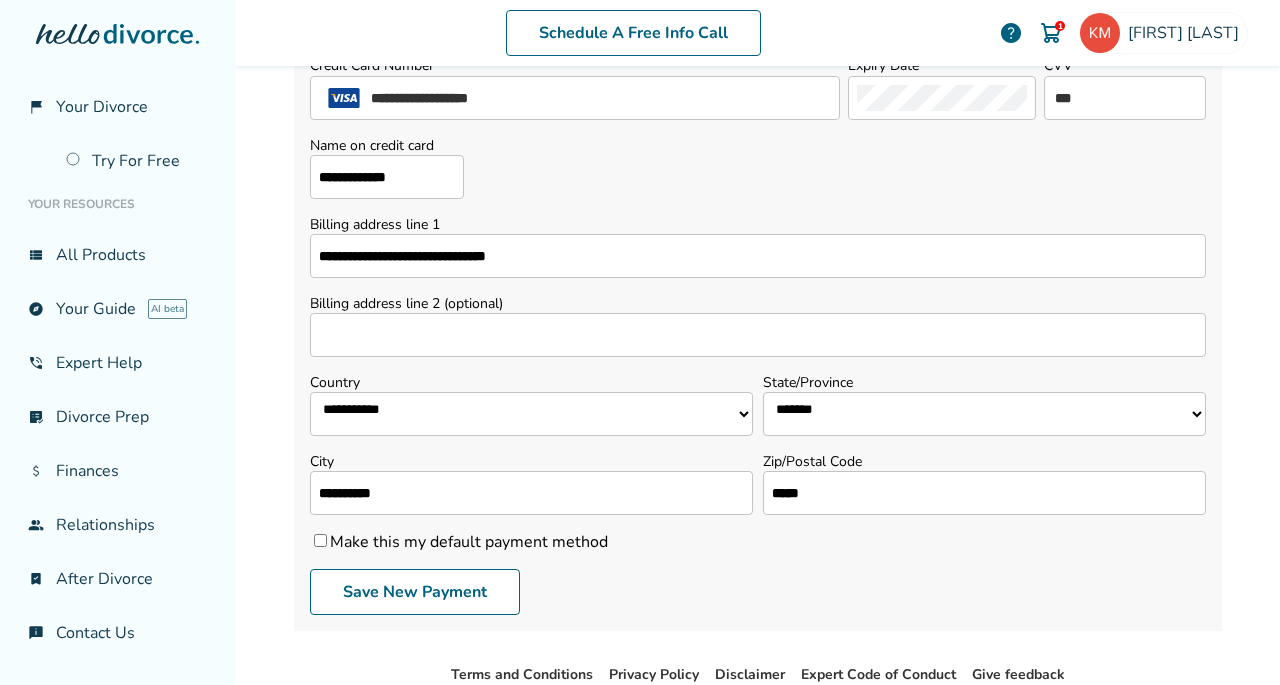 click on "*****" at bounding box center (984, 493) 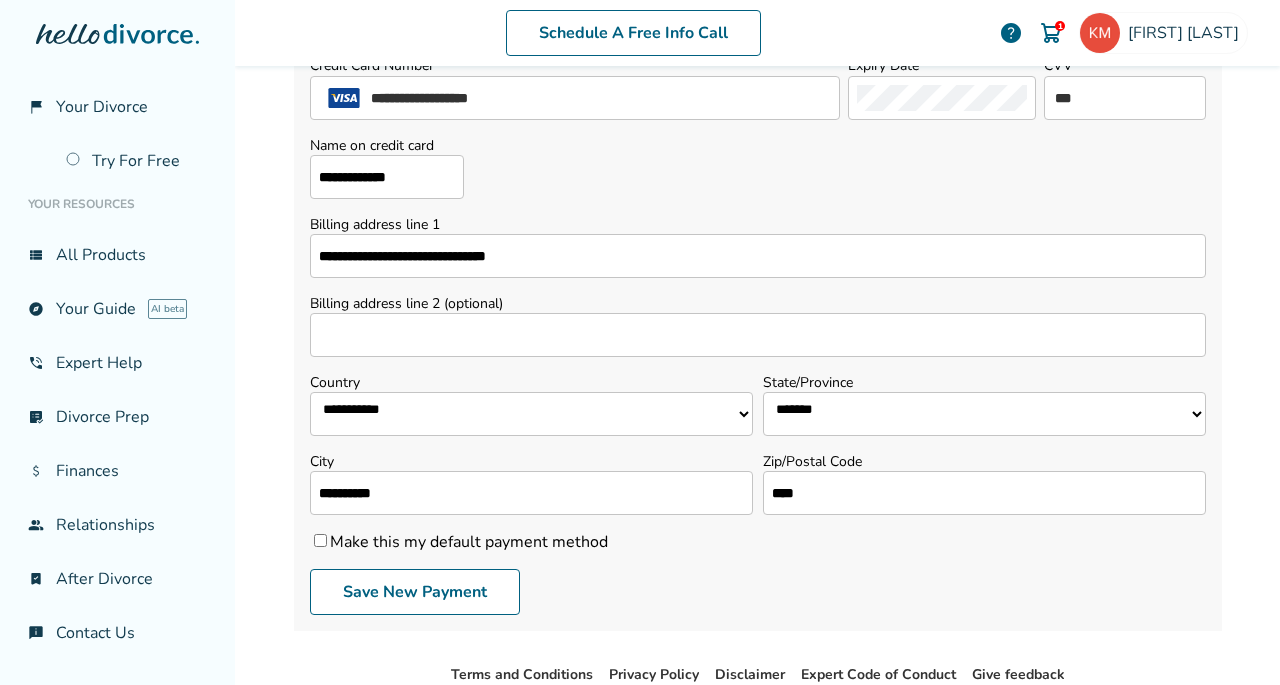 type on "*****" 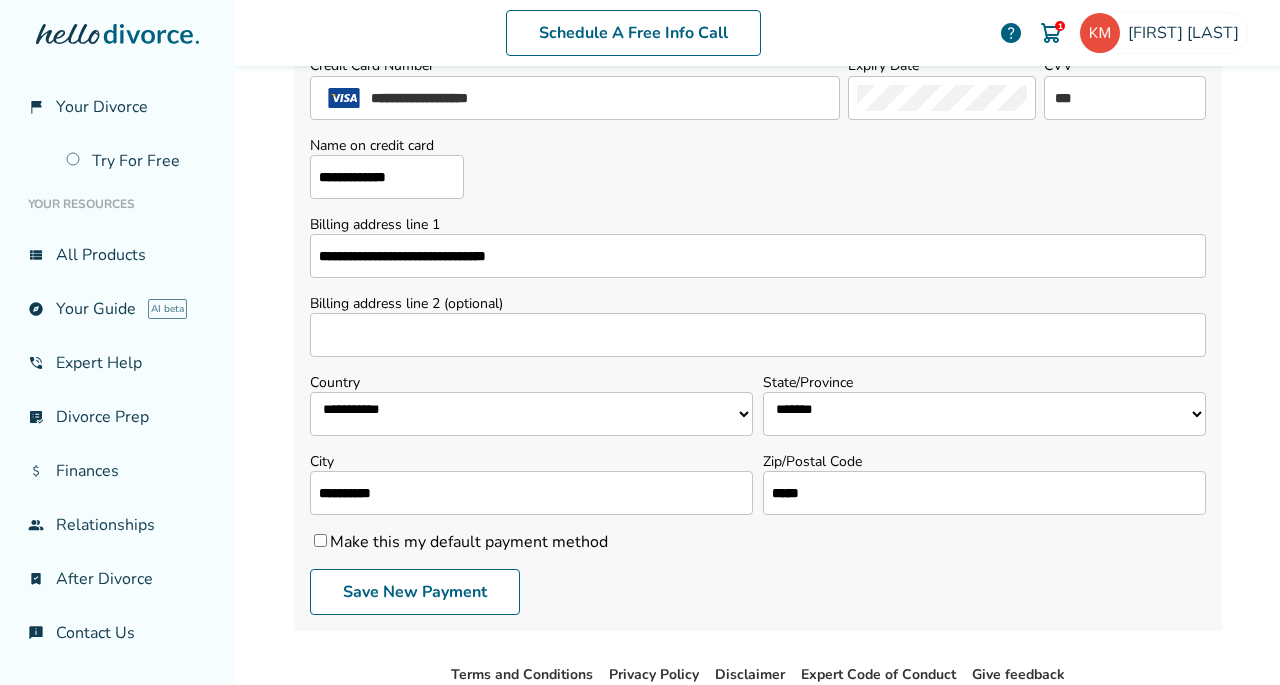 click on "Save New Payment" at bounding box center [758, 592] 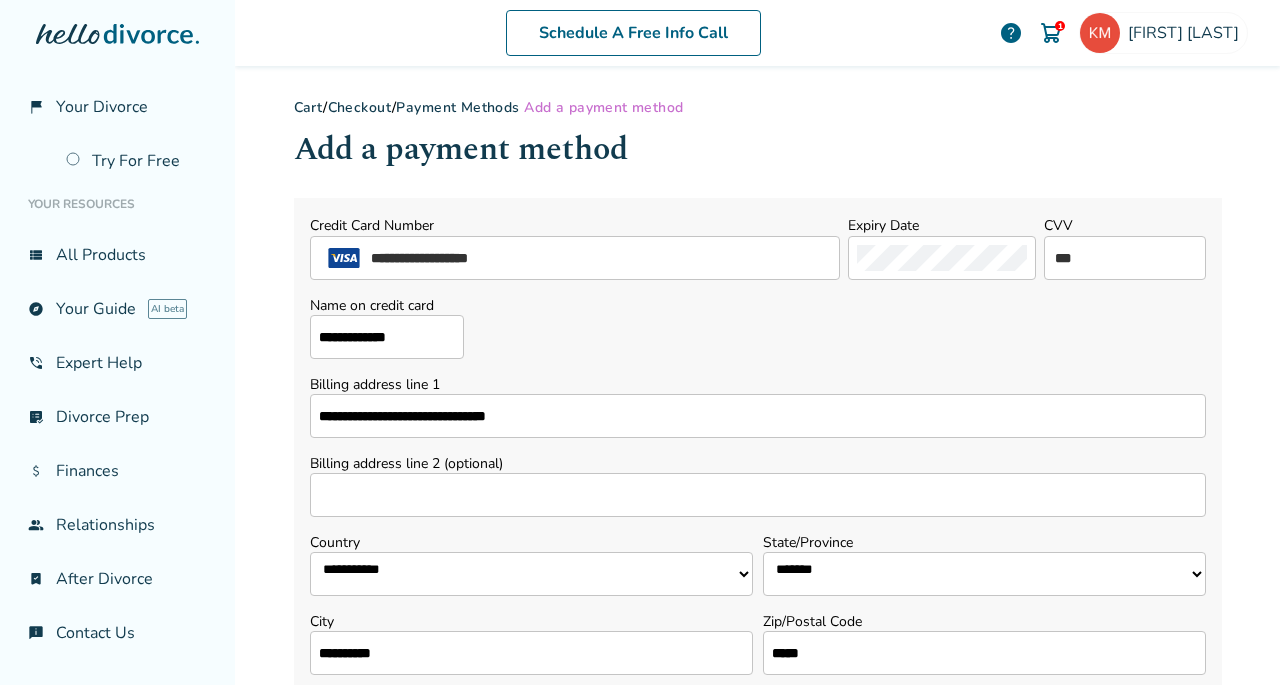 scroll, scrollTop: 272, scrollLeft: 0, axis: vertical 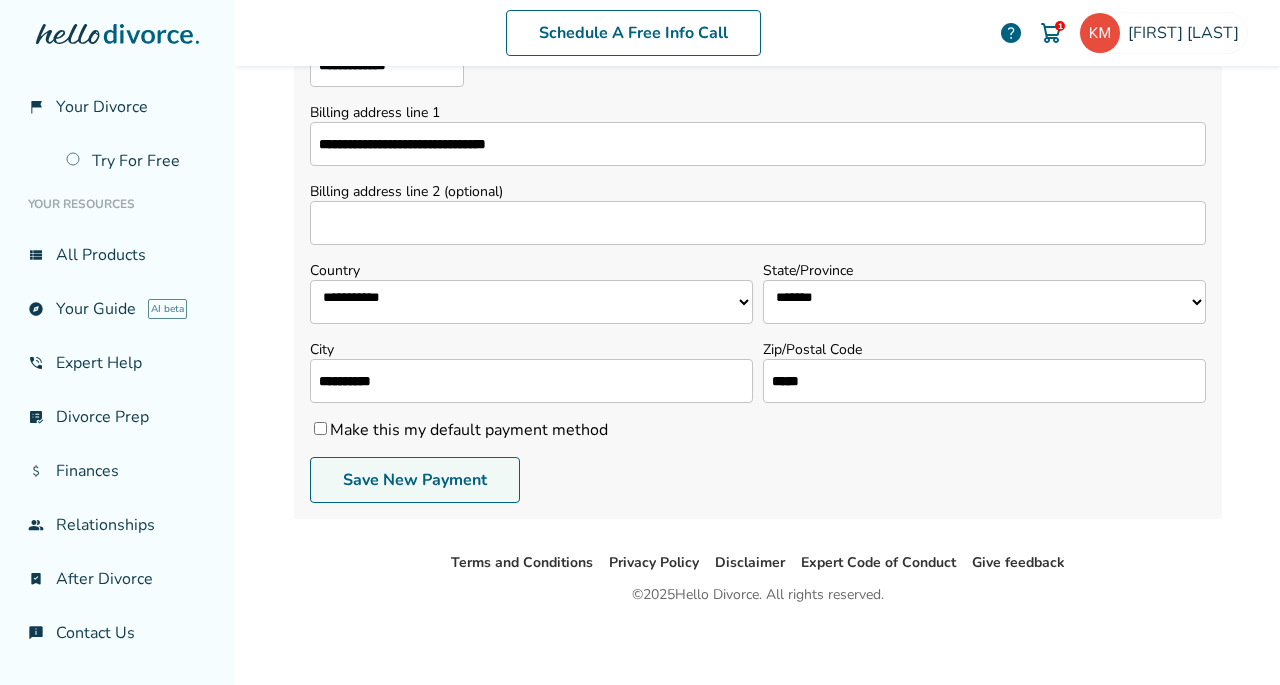 click on "Save New Payment" at bounding box center (415, 480) 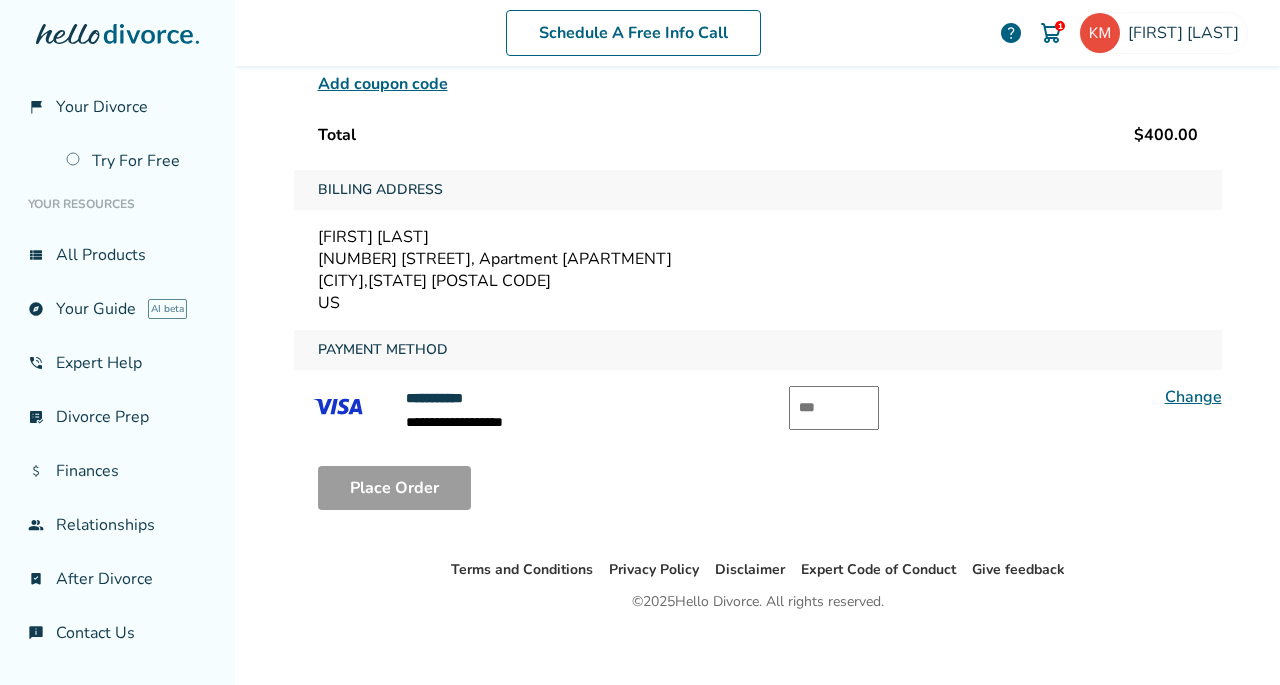 scroll, scrollTop: 98, scrollLeft: 0, axis: vertical 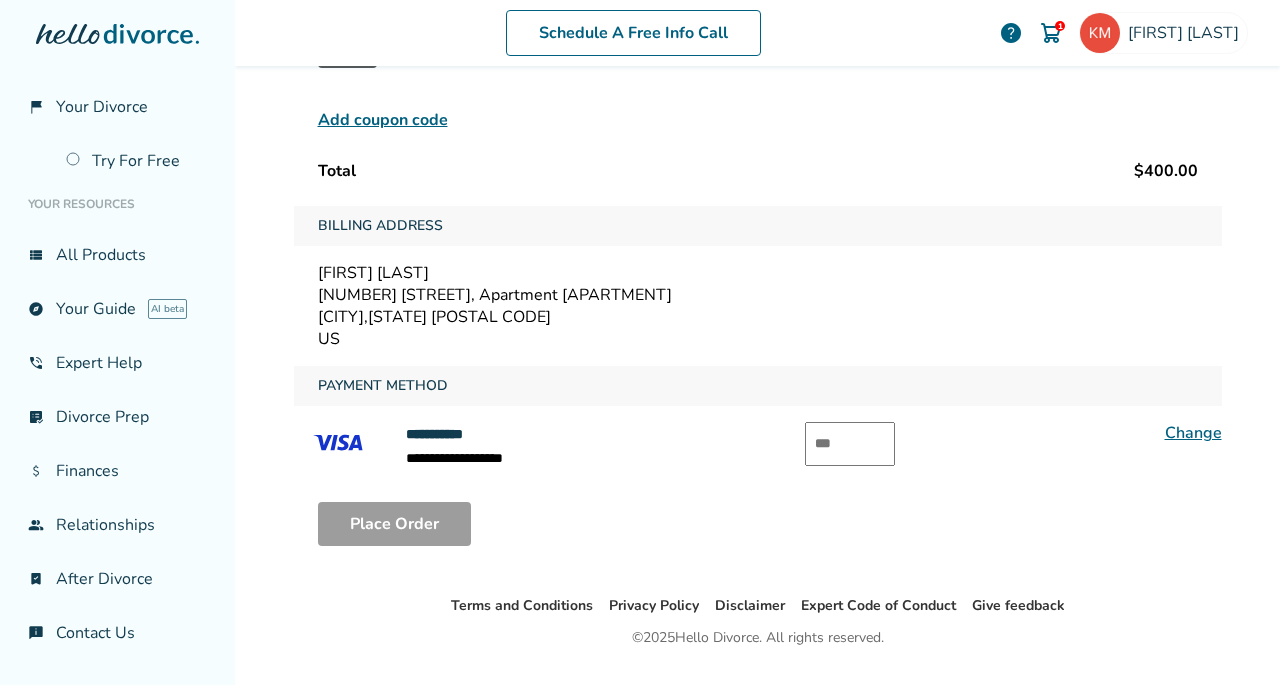 click at bounding box center (850, 444) 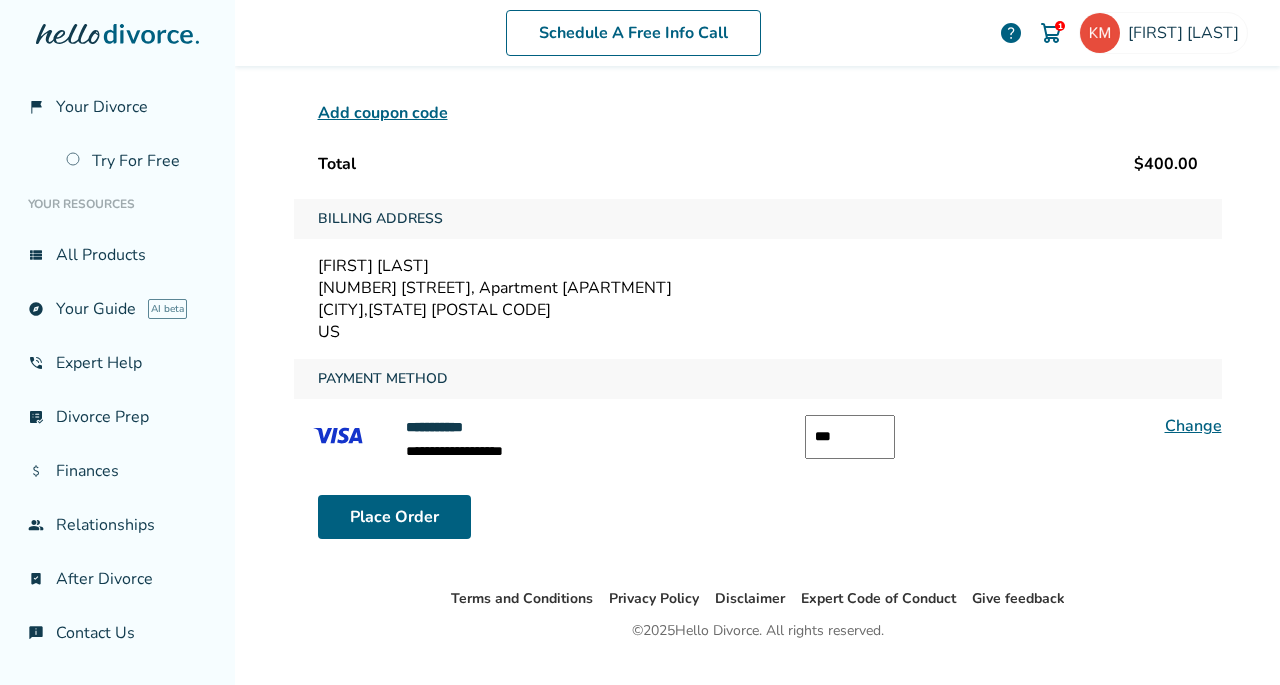 scroll, scrollTop: 280, scrollLeft: 0, axis: vertical 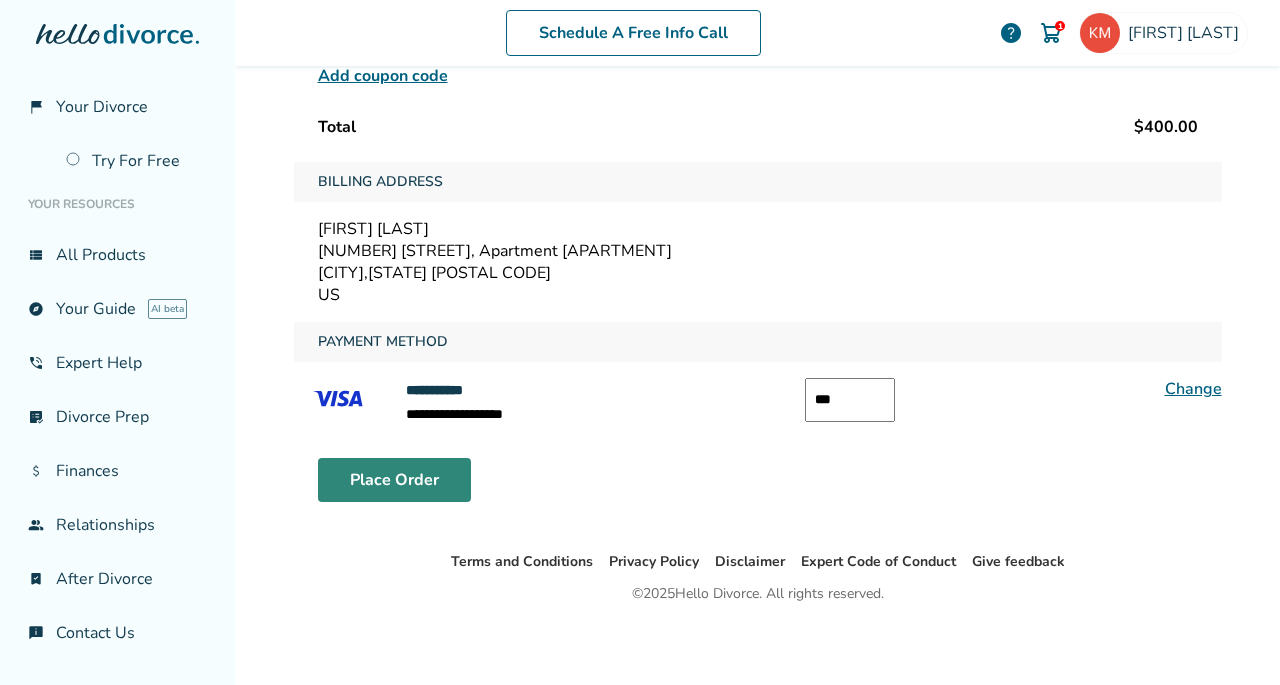 type on "***" 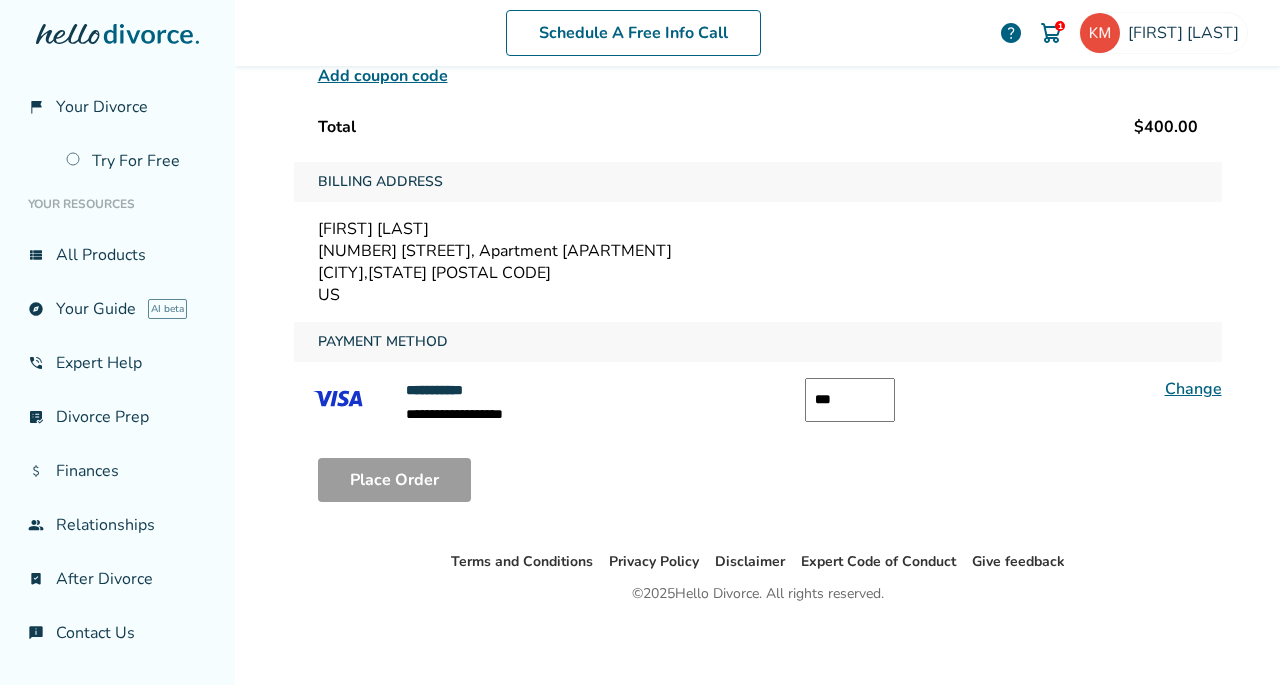 scroll, scrollTop: 98, scrollLeft: 0, axis: vertical 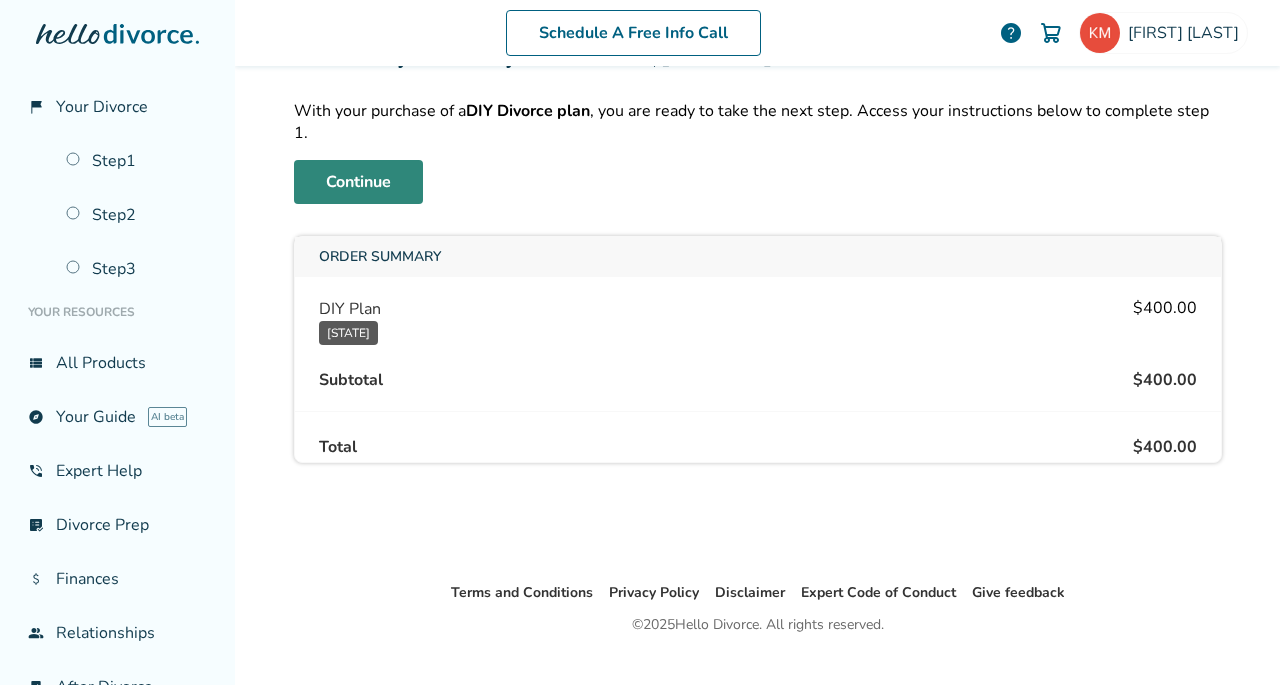 click on "Continue" at bounding box center [358, 182] 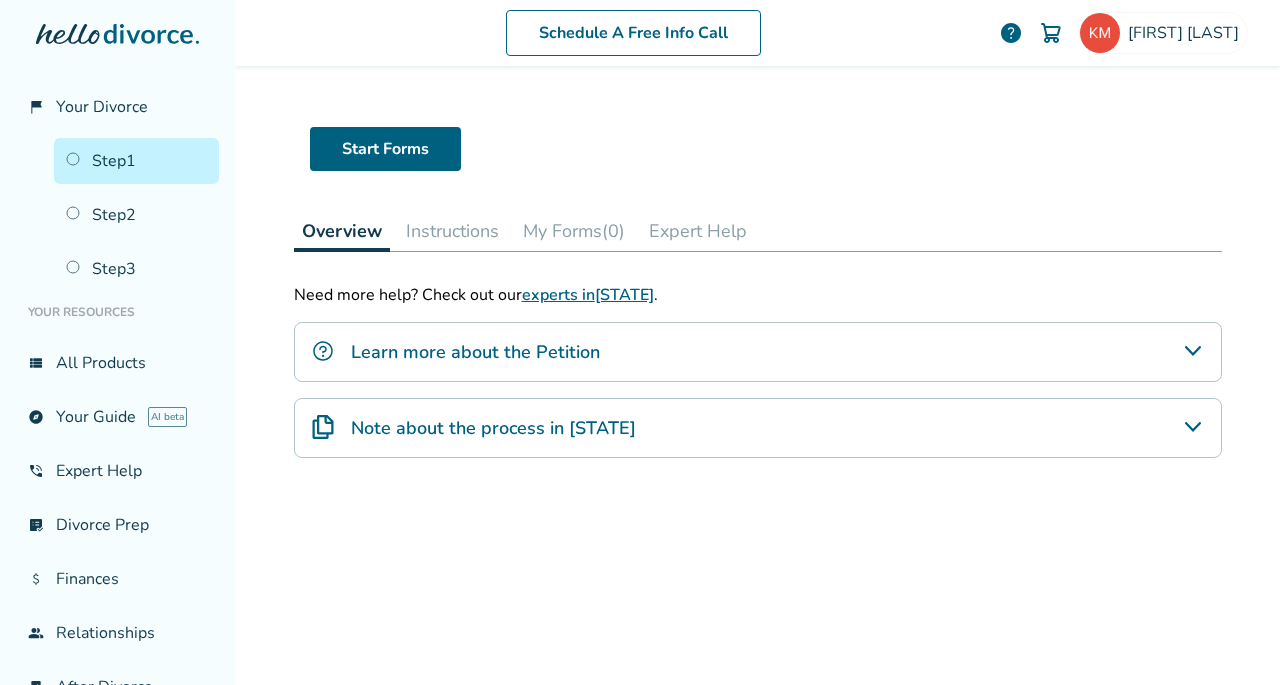 scroll, scrollTop: 0, scrollLeft: 0, axis: both 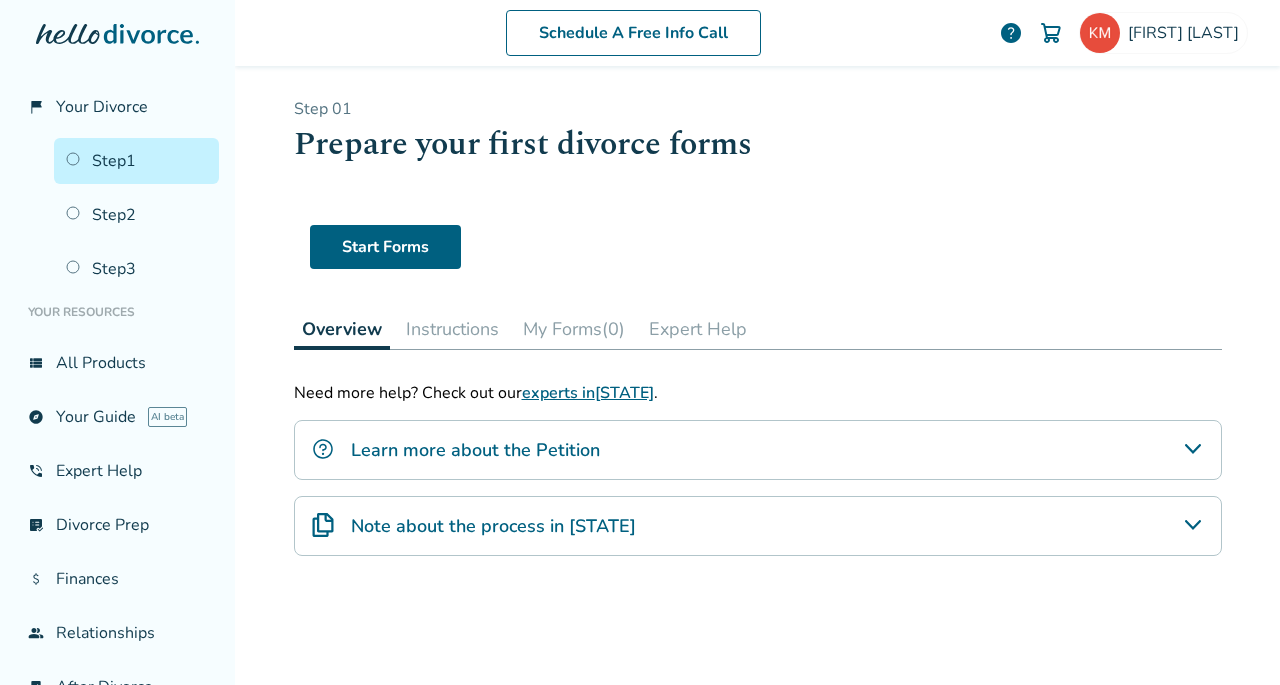 click 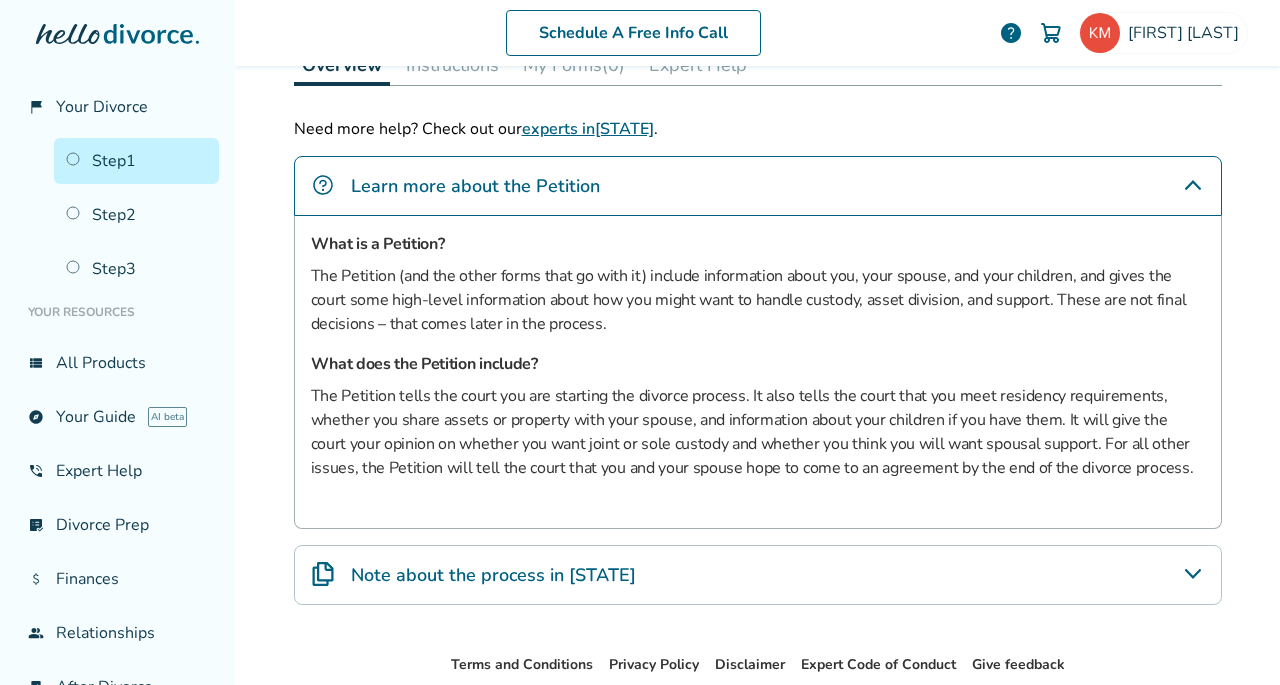 scroll, scrollTop: 268, scrollLeft: 0, axis: vertical 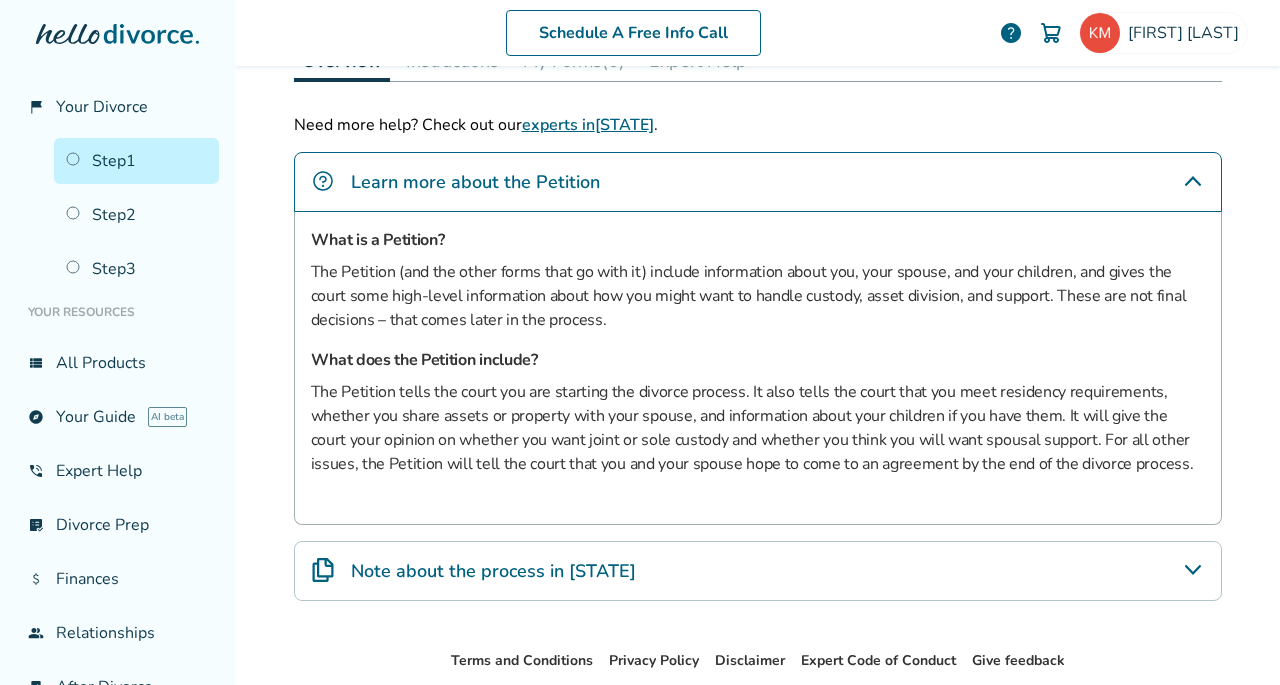 click 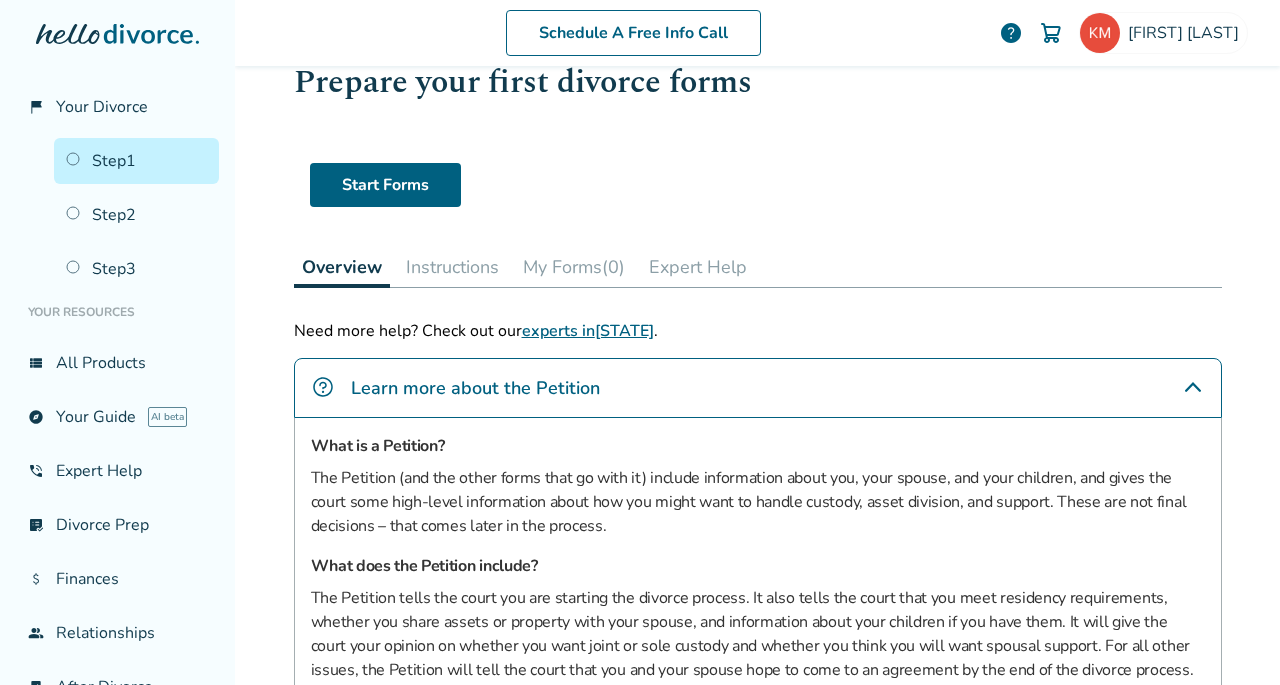 scroll, scrollTop: 59, scrollLeft: 0, axis: vertical 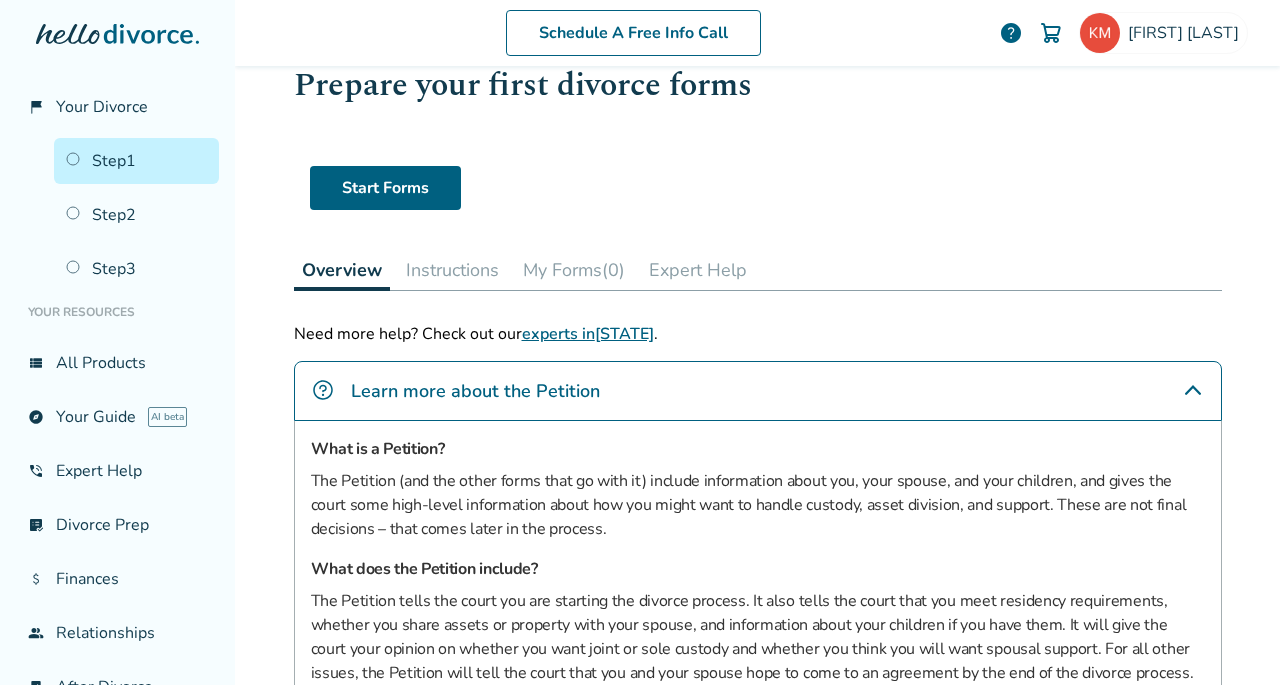 click on "Instructions" at bounding box center (452, 270) 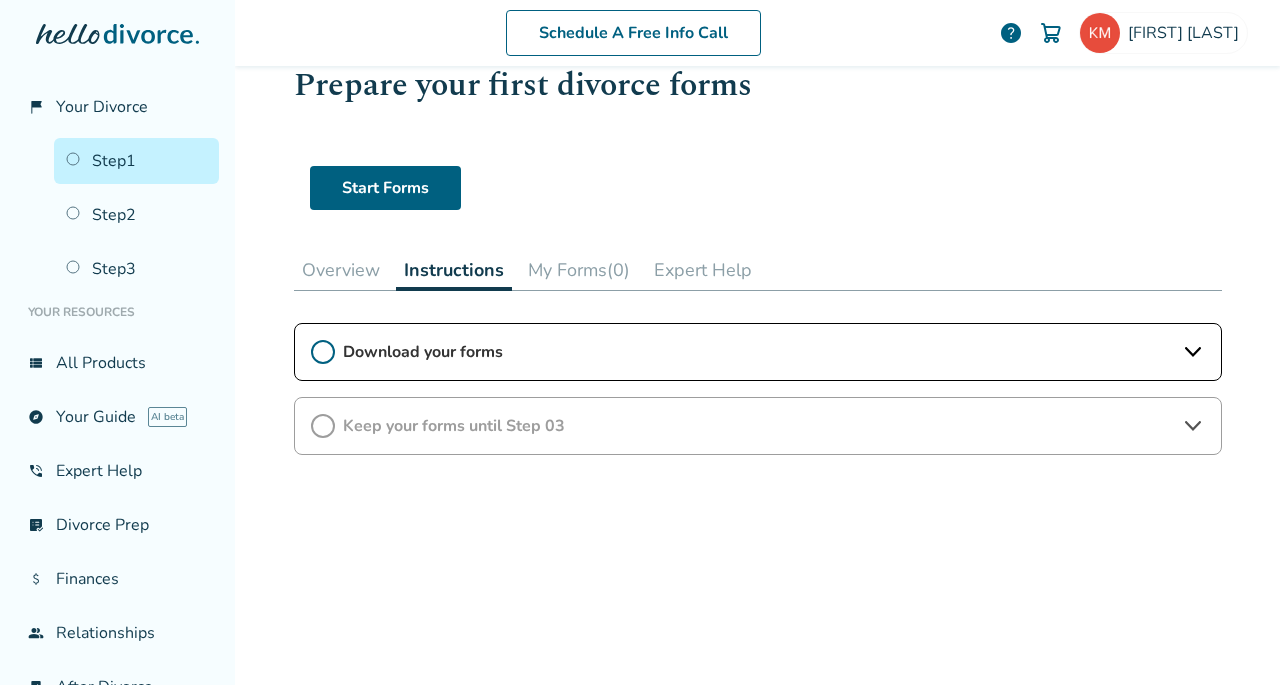 click on "Overview" at bounding box center [341, 270] 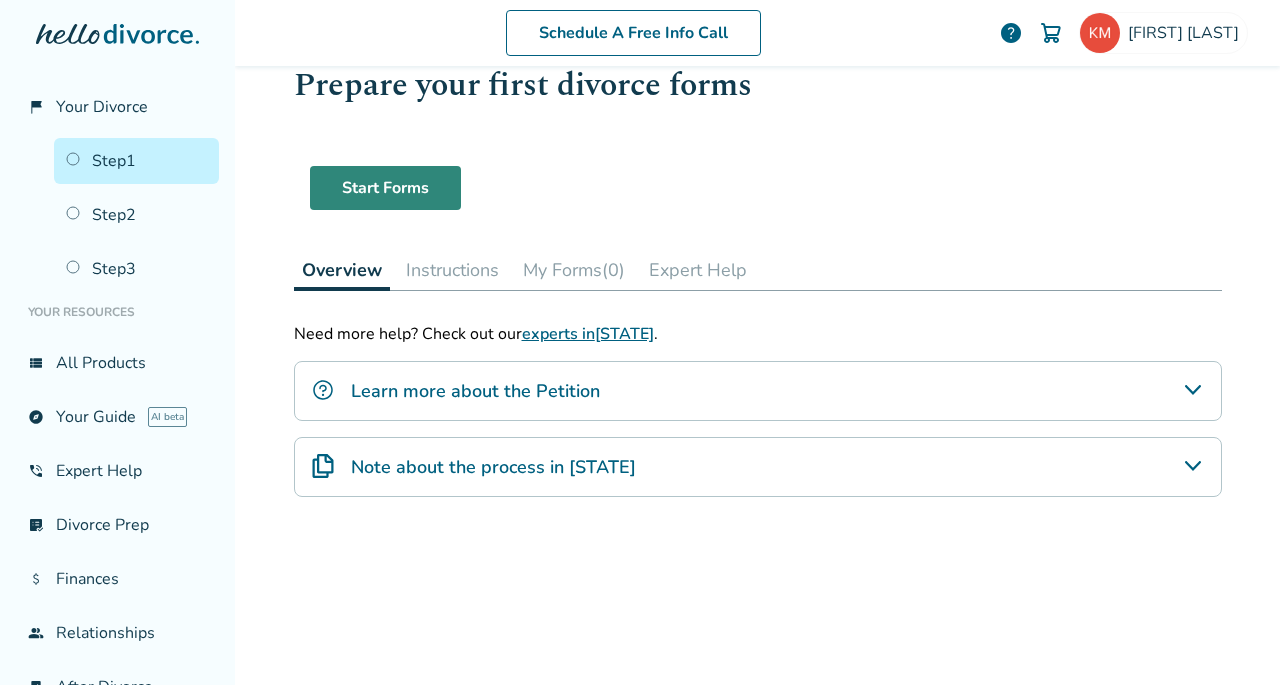 click on "Start Forms" at bounding box center [385, 188] 